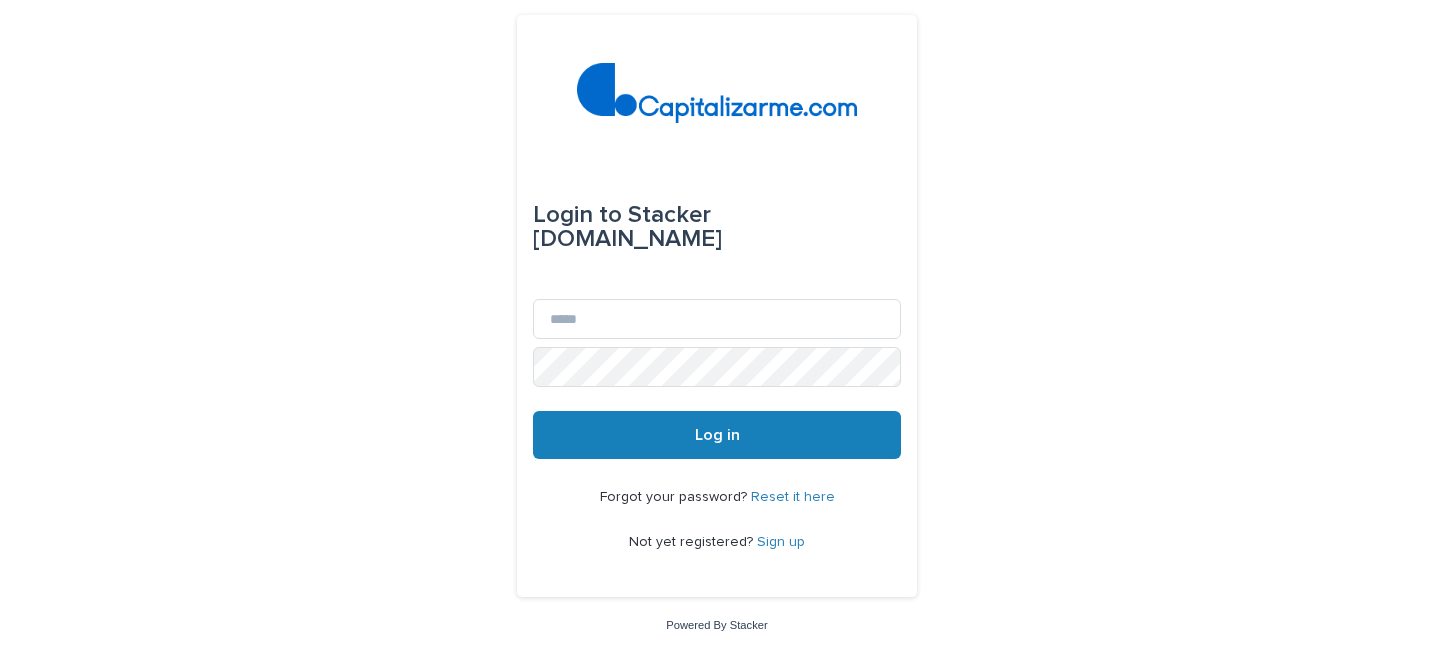 scroll, scrollTop: 0, scrollLeft: 0, axis: both 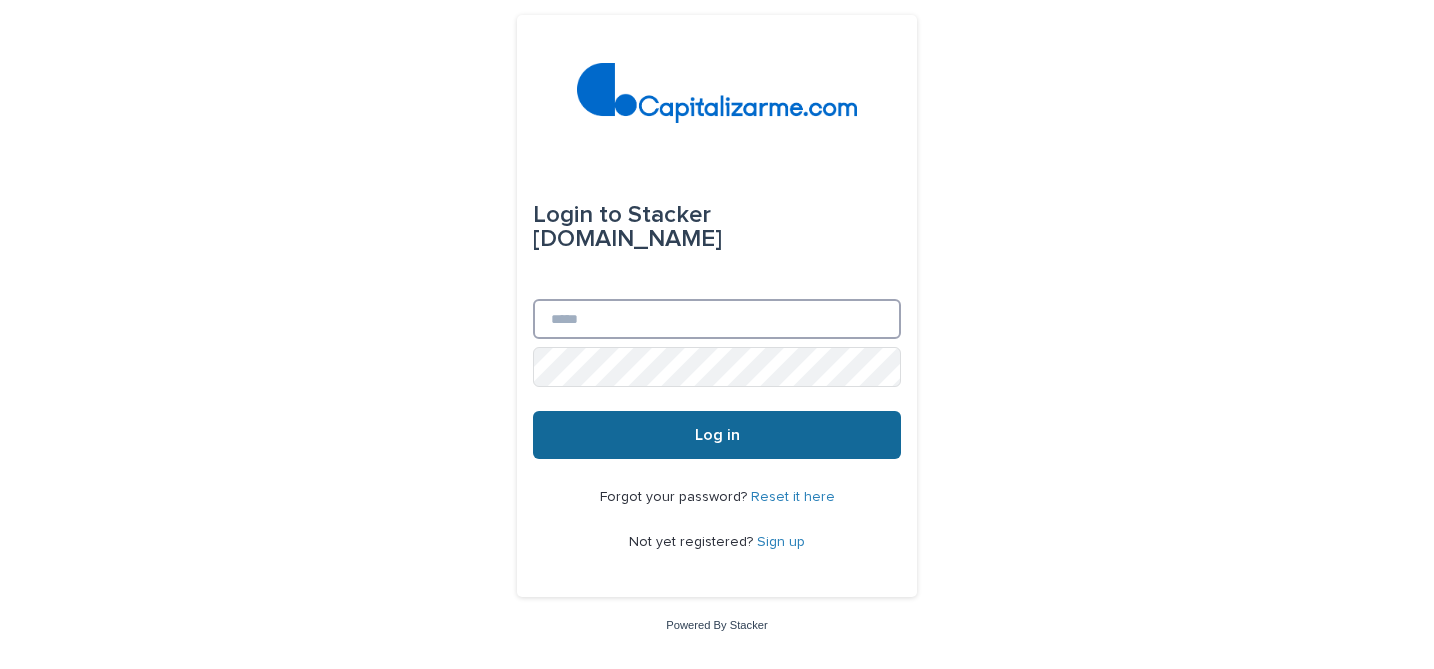 type on "**********" 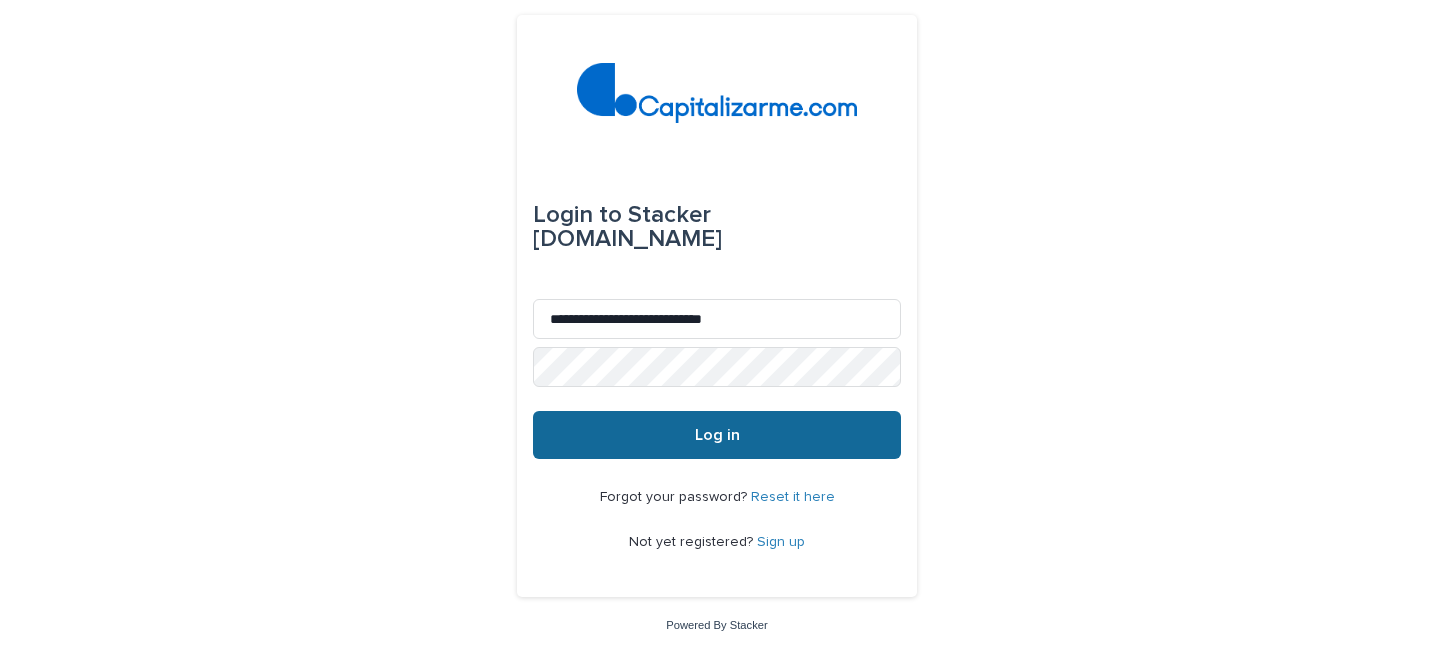 click on "Log in" at bounding box center (717, 435) 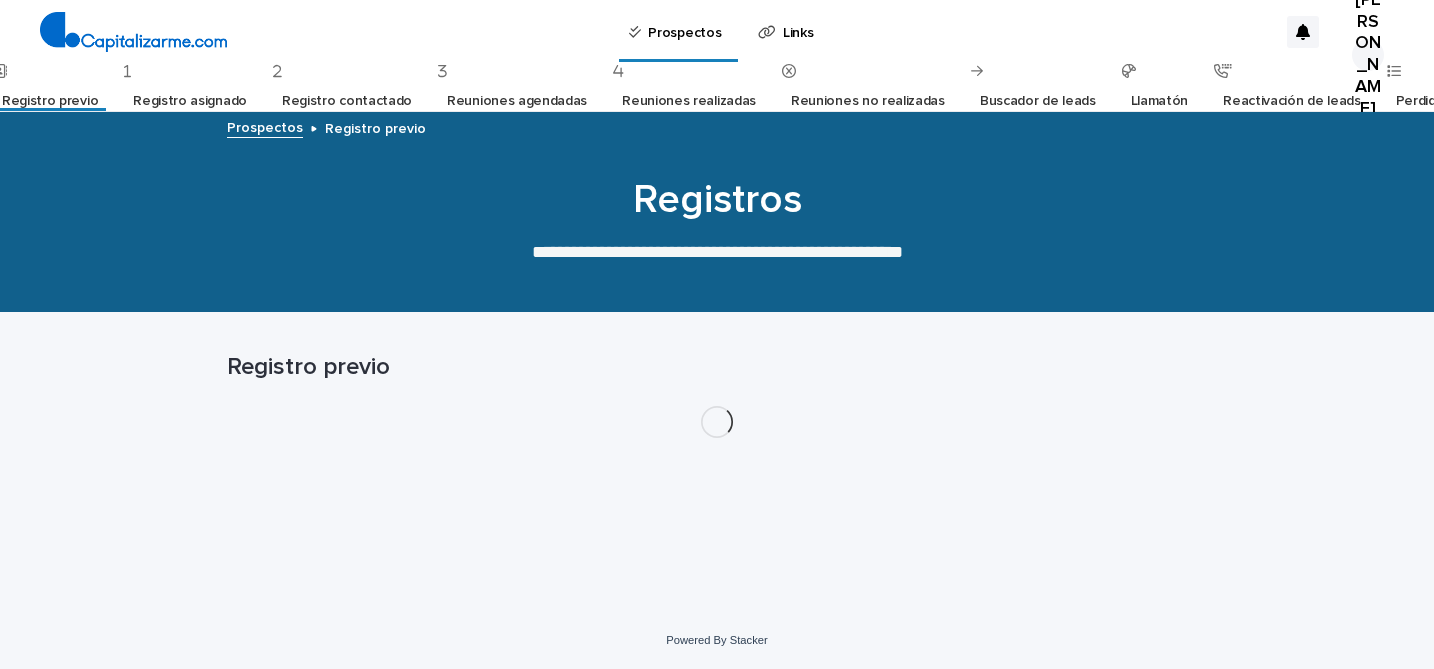 scroll, scrollTop: 0, scrollLeft: 0, axis: both 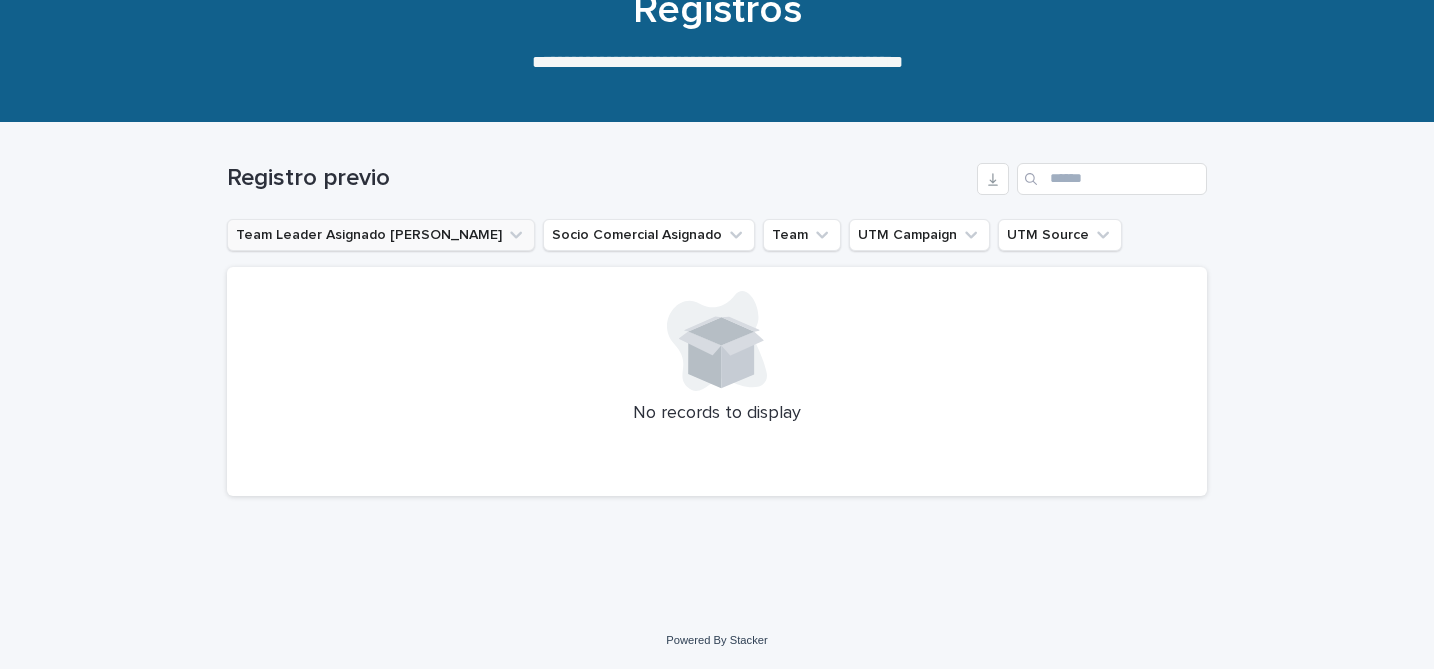 click 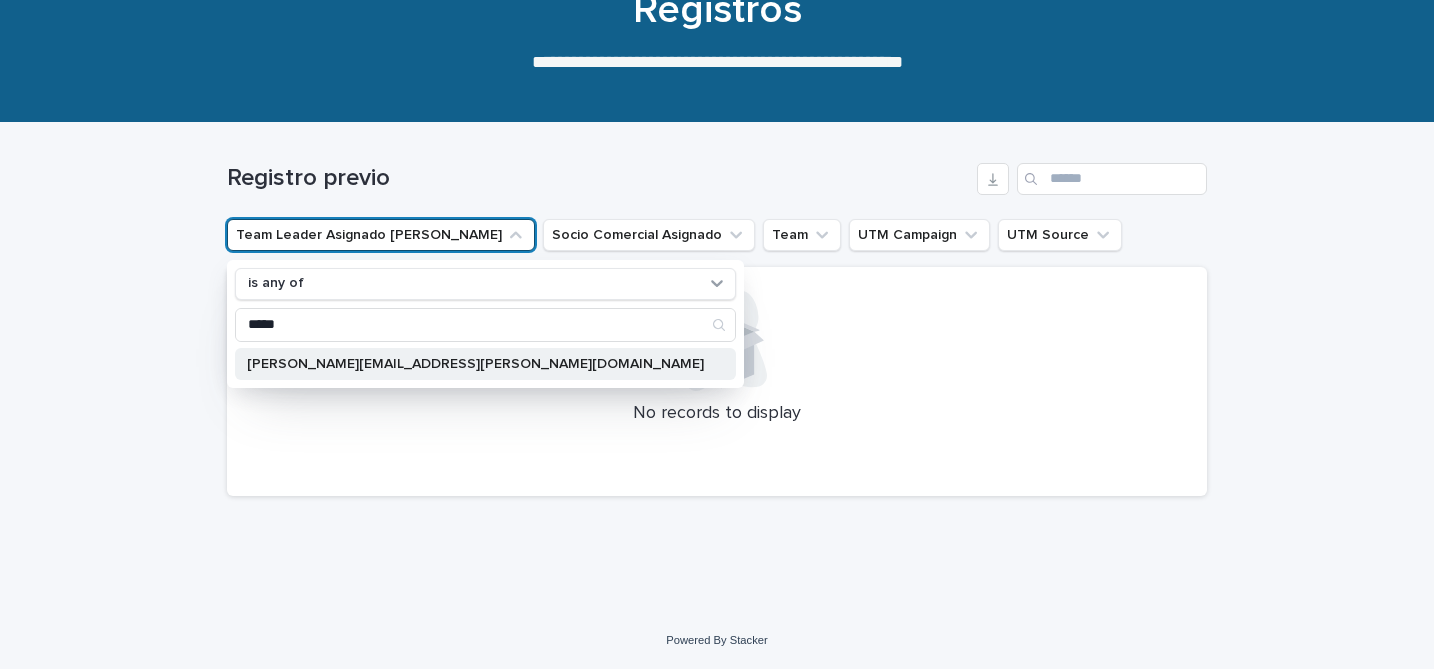 type on "*****" 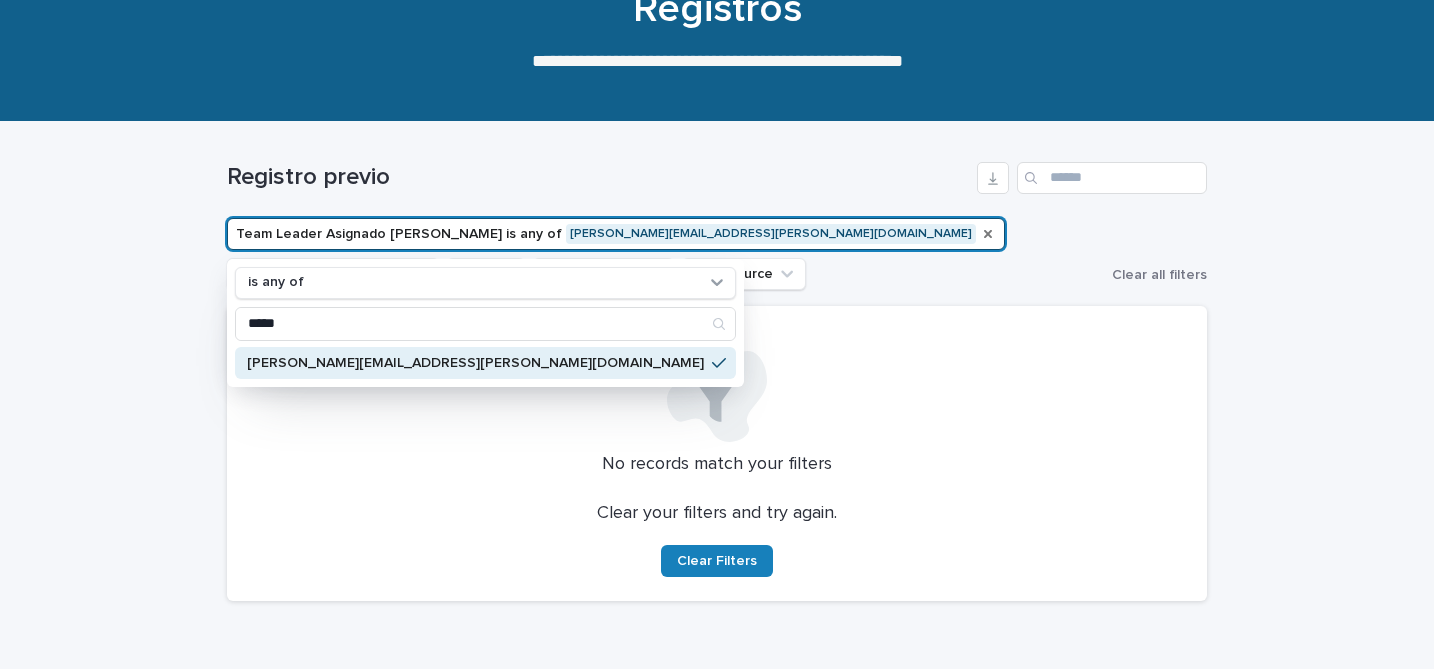 click 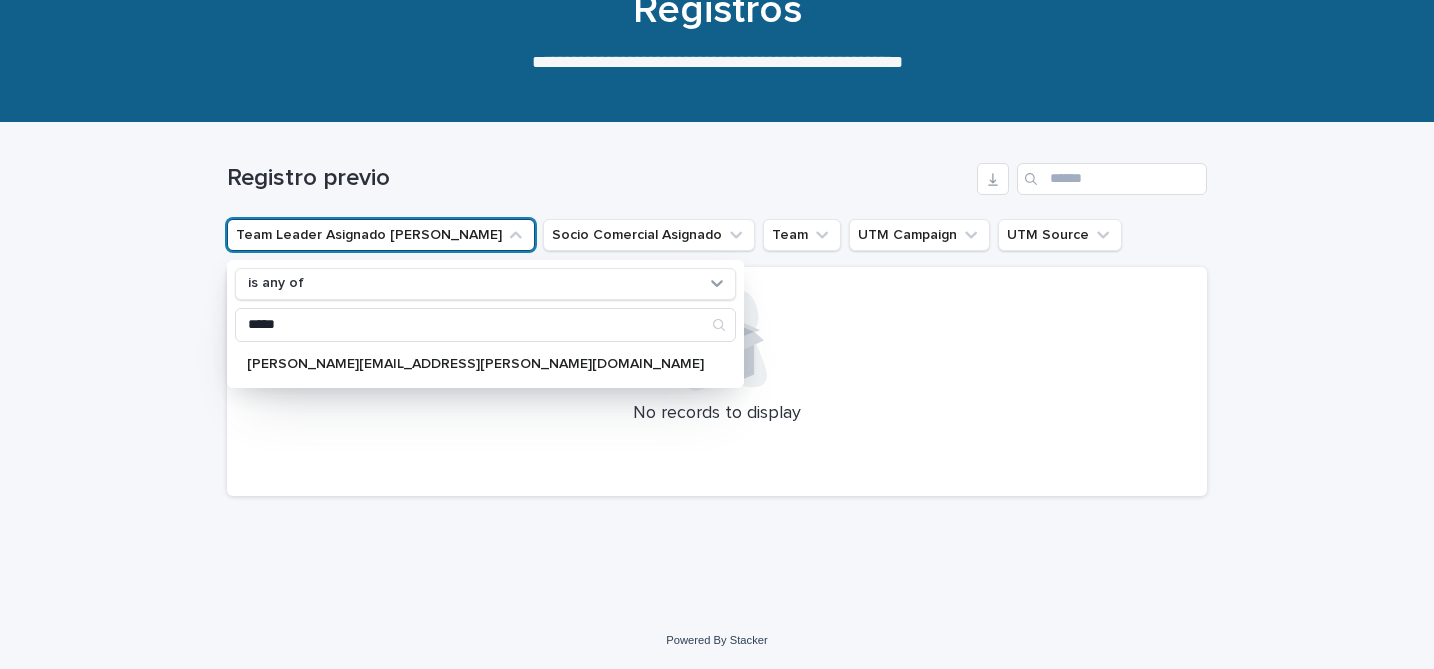 click on "Registro previo" at bounding box center (598, 178) 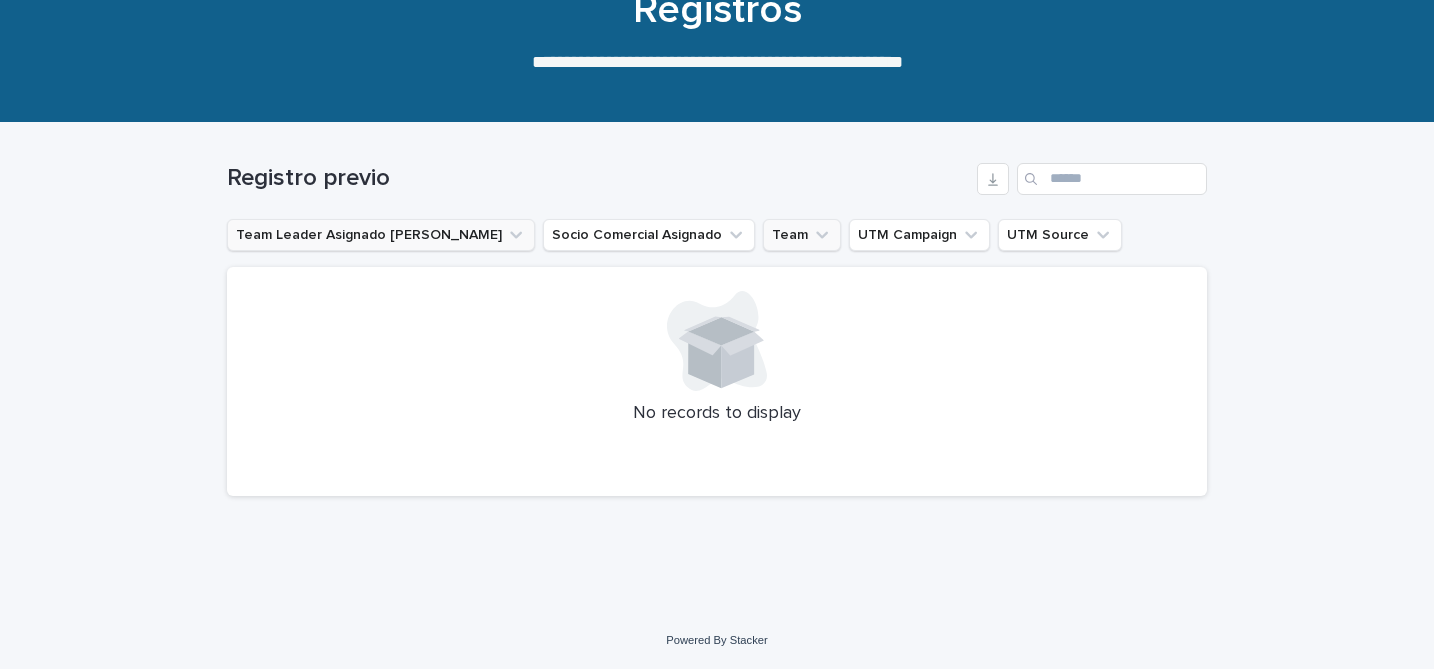 click 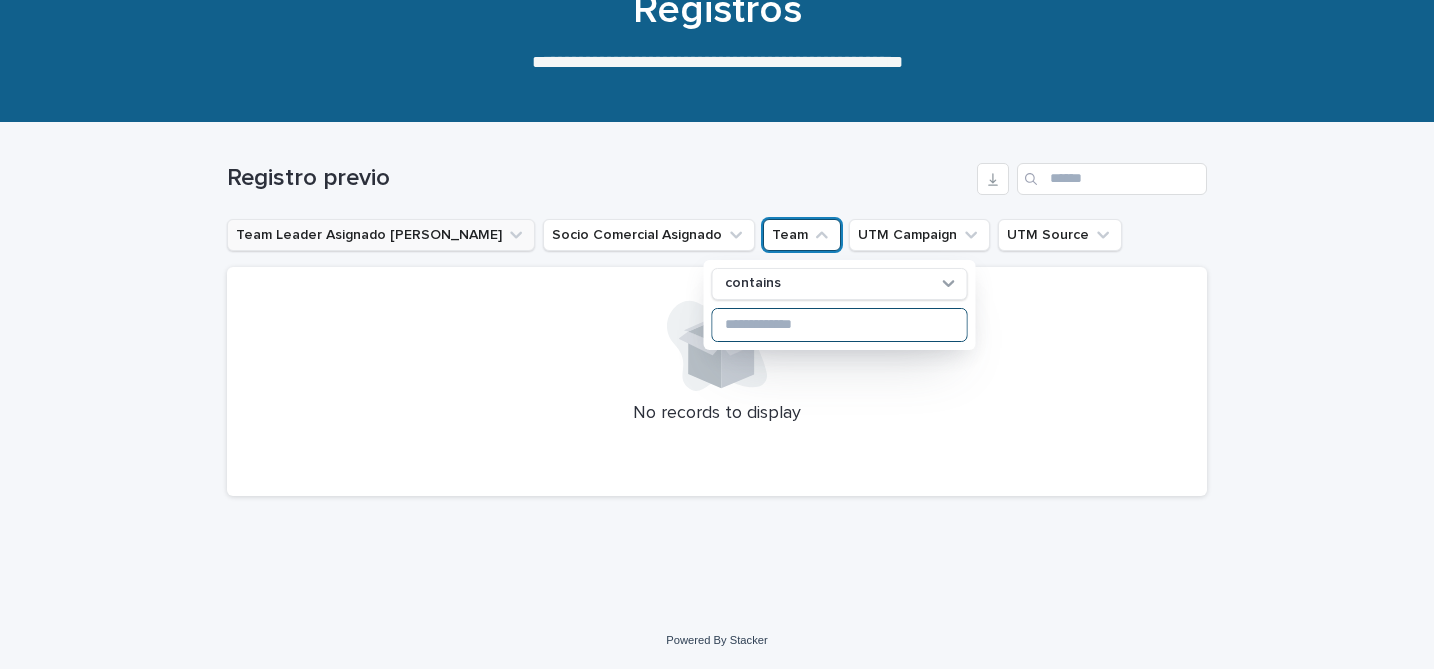 click at bounding box center (840, 325) 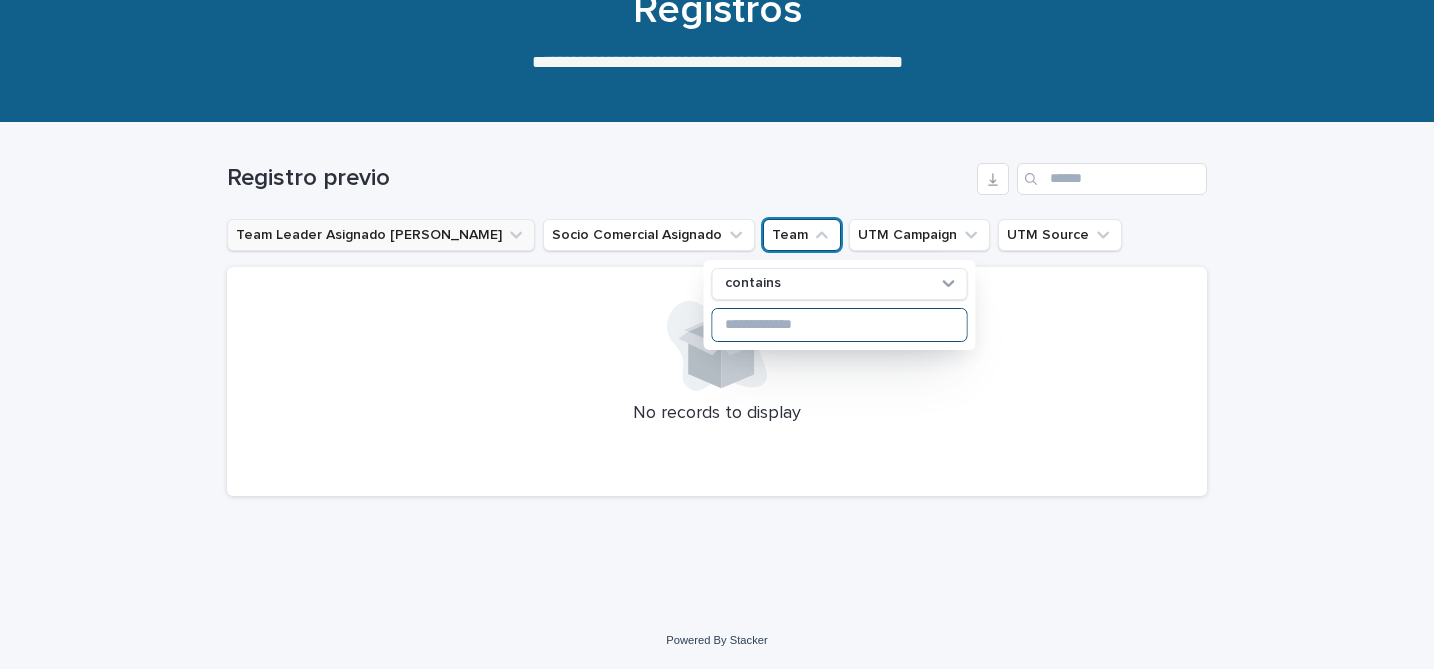 scroll, scrollTop: 0, scrollLeft: 0, axis: both 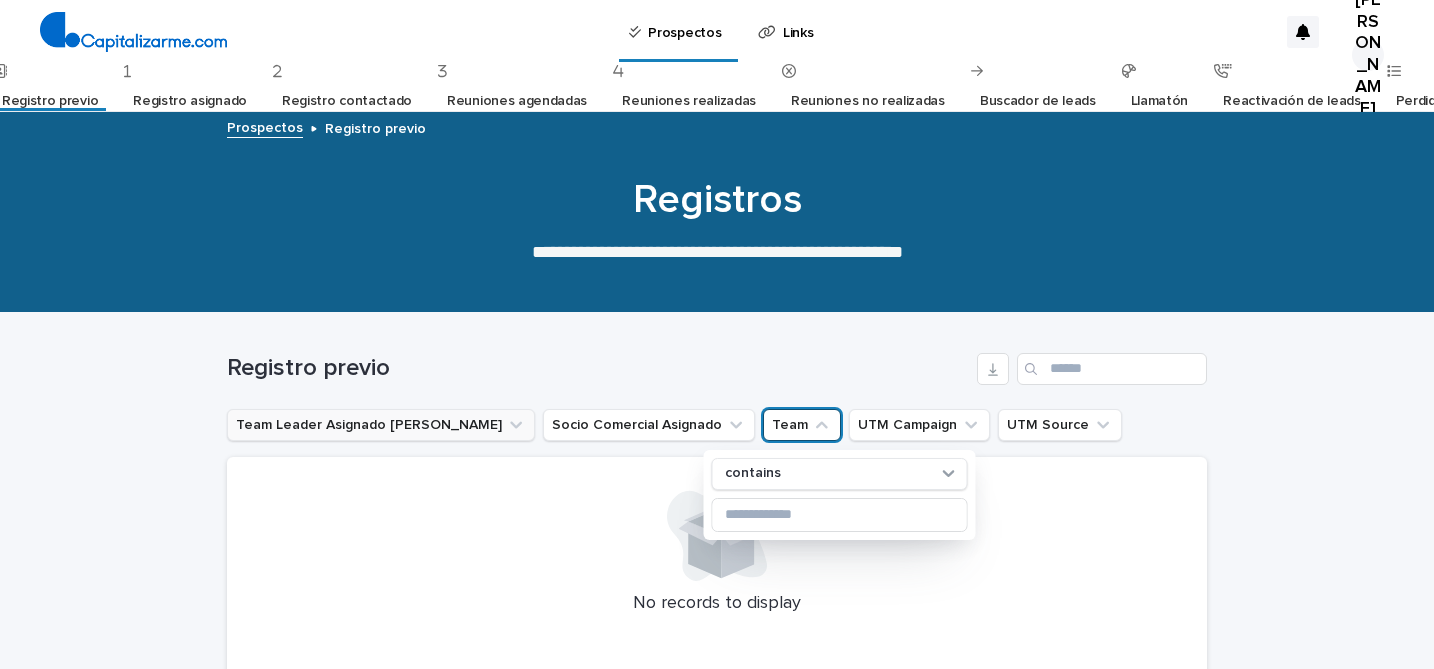 click on "Llamatón" at bounding box center [1160, 101] 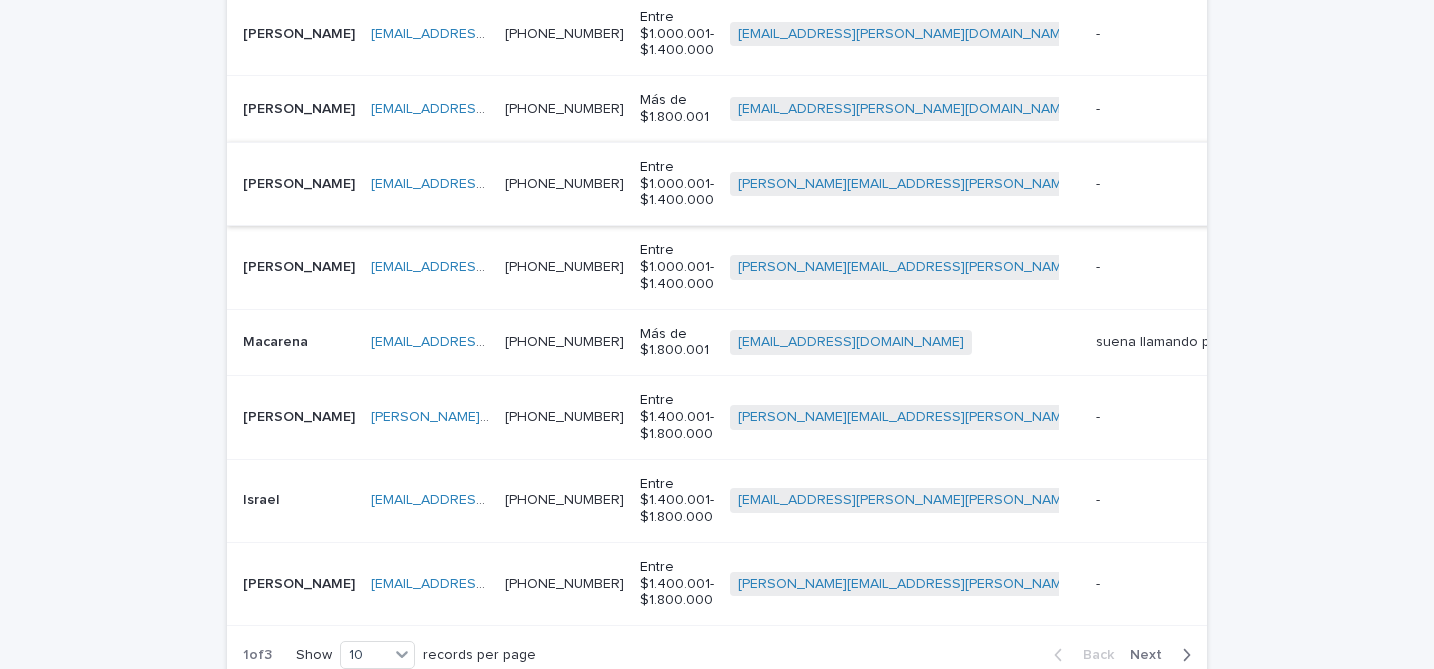 scroll, scrollTop: 896, scrollLeft: 0, axis: vertical 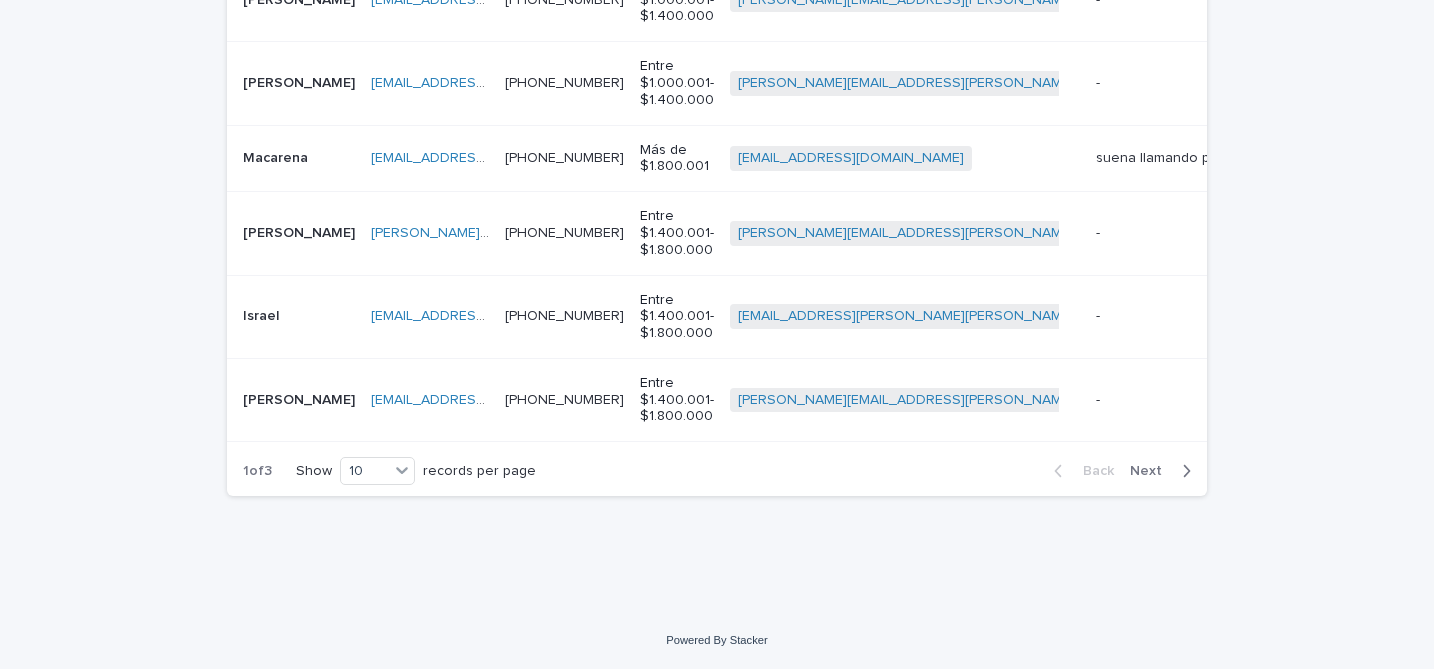 click 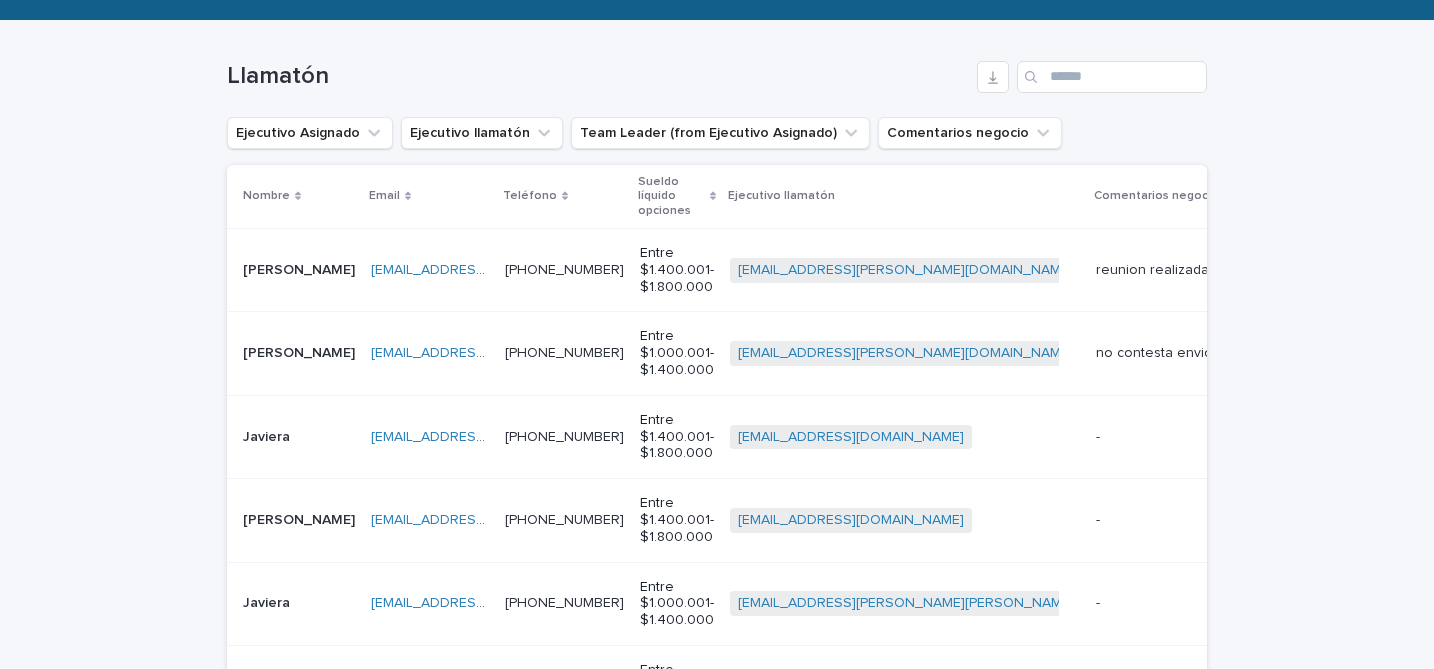 scroll, scrollTop: 293, scrollLeft: 0, axis: vertical 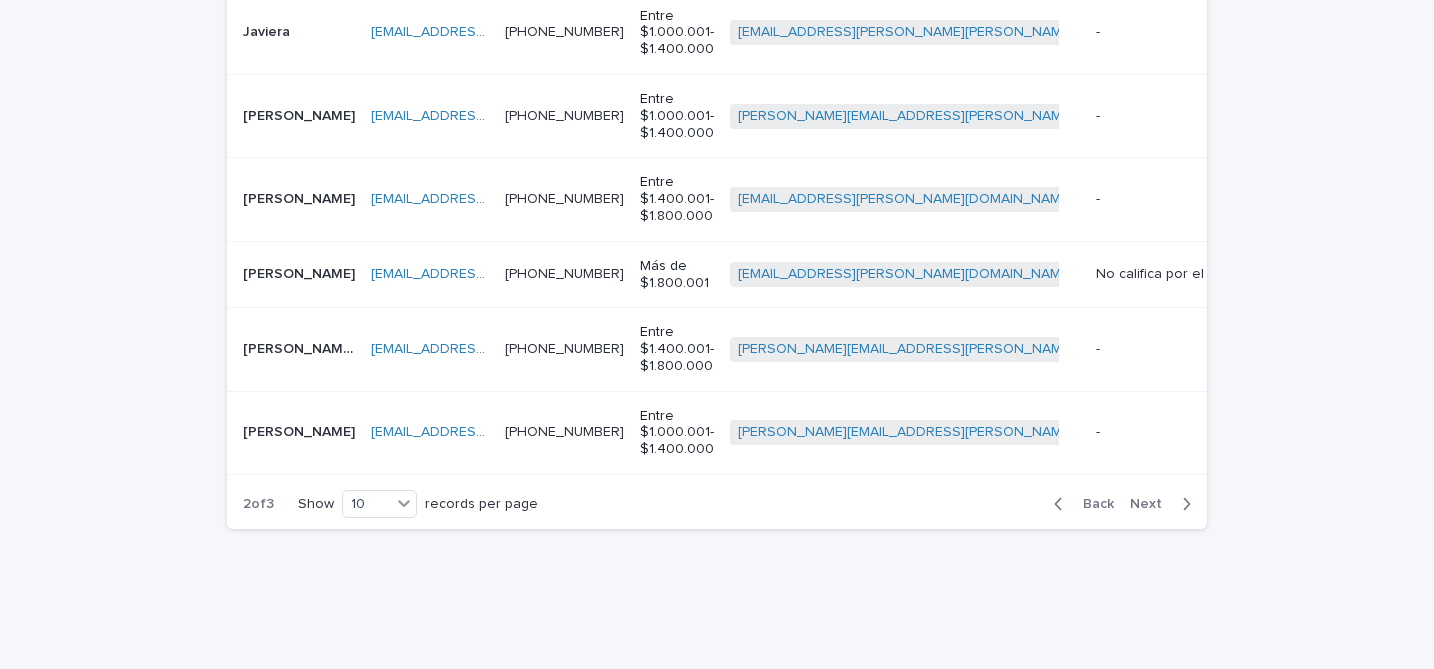 click 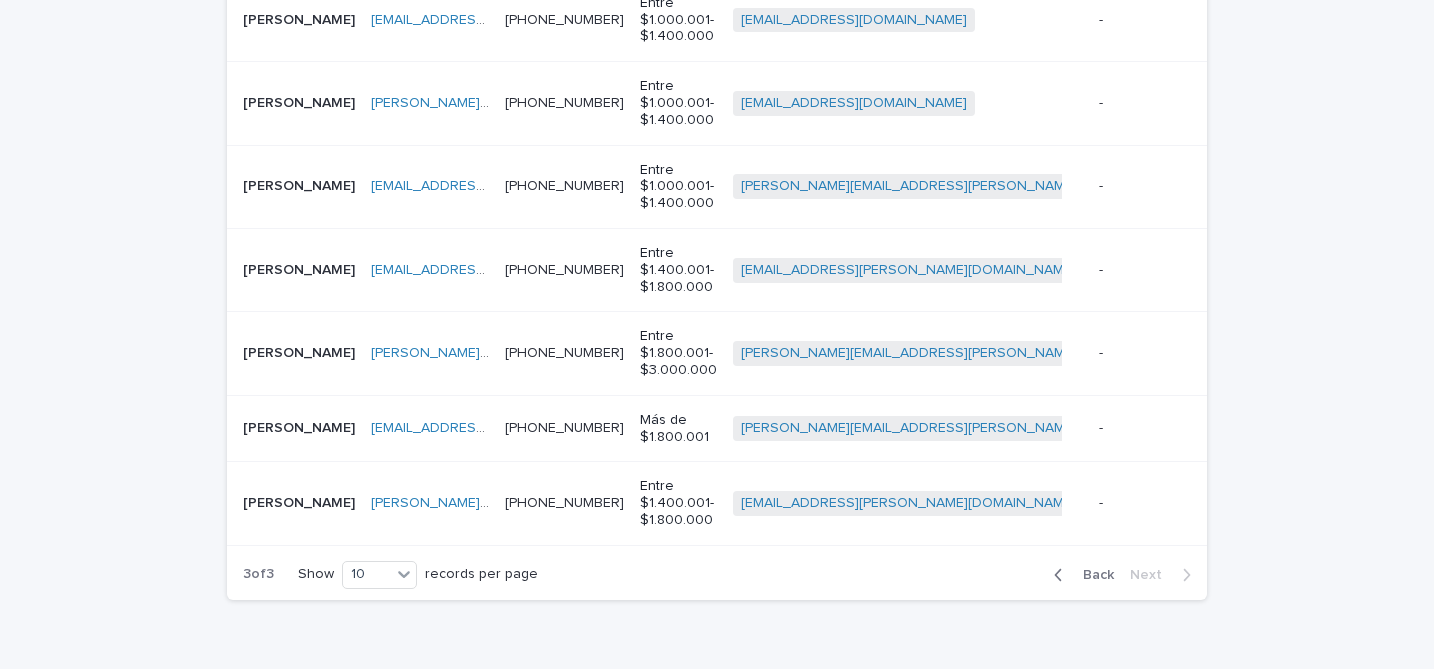 scroll, scrollTop: 721, scrollLeft: 0, axis: vertical 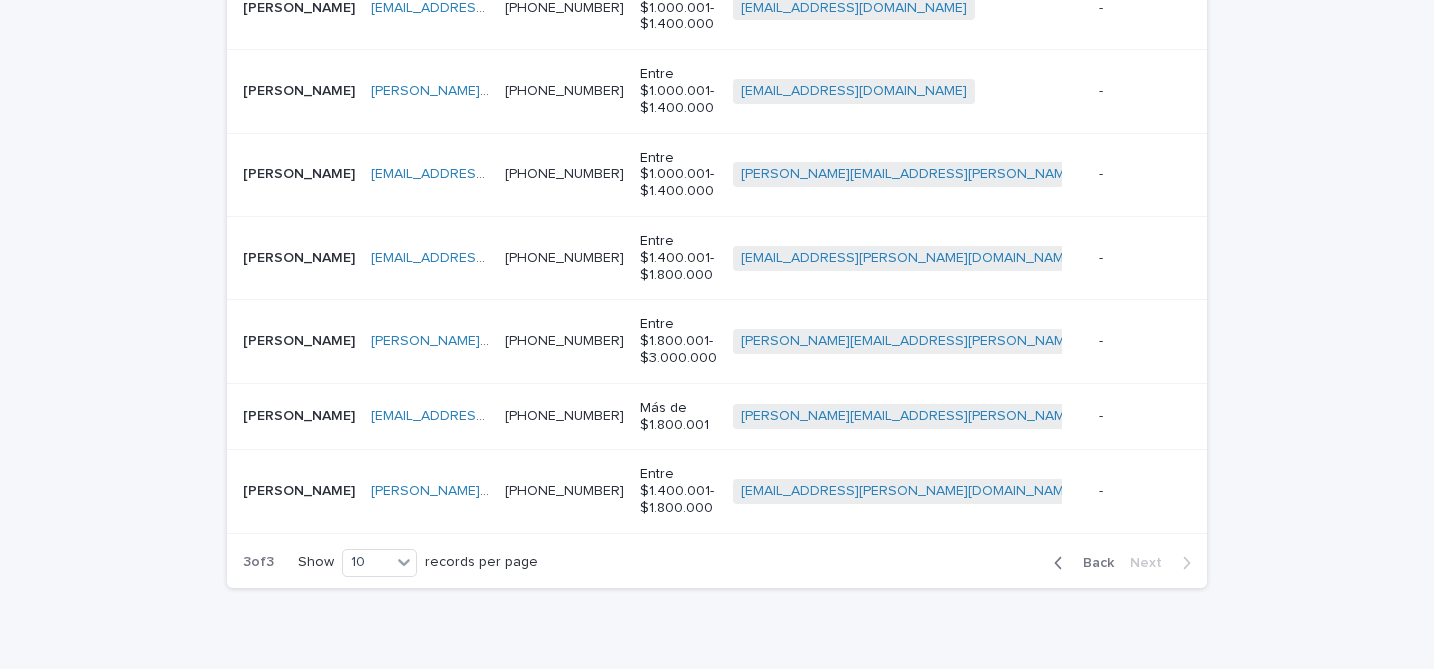 click 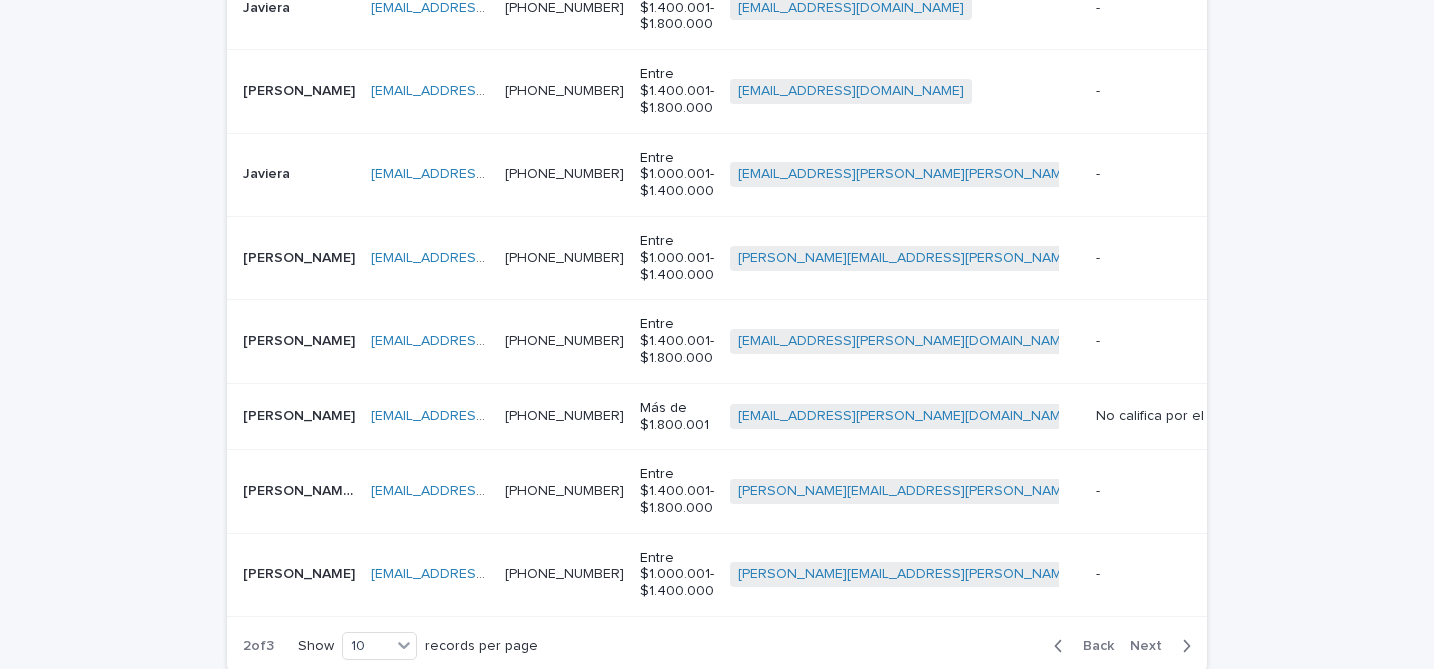 scroll, scrollTop: 763, scrollLeft: 0, axis: vertical 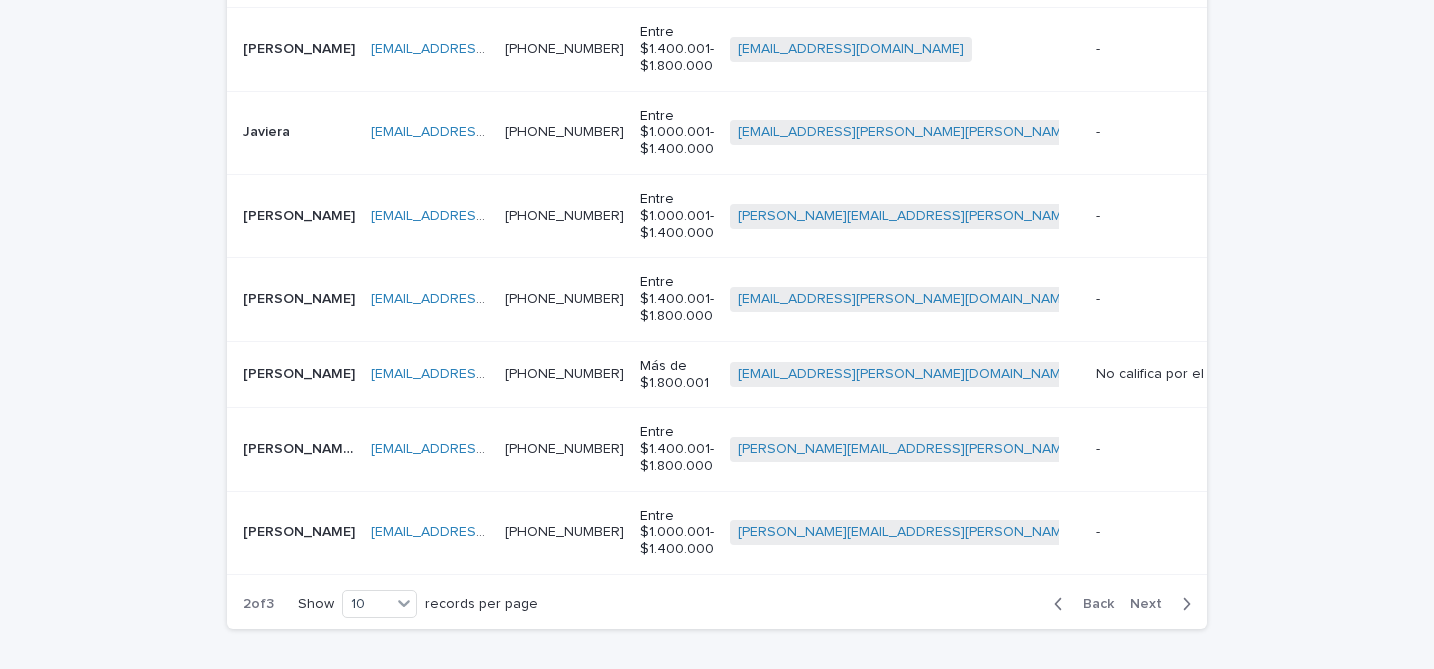 click 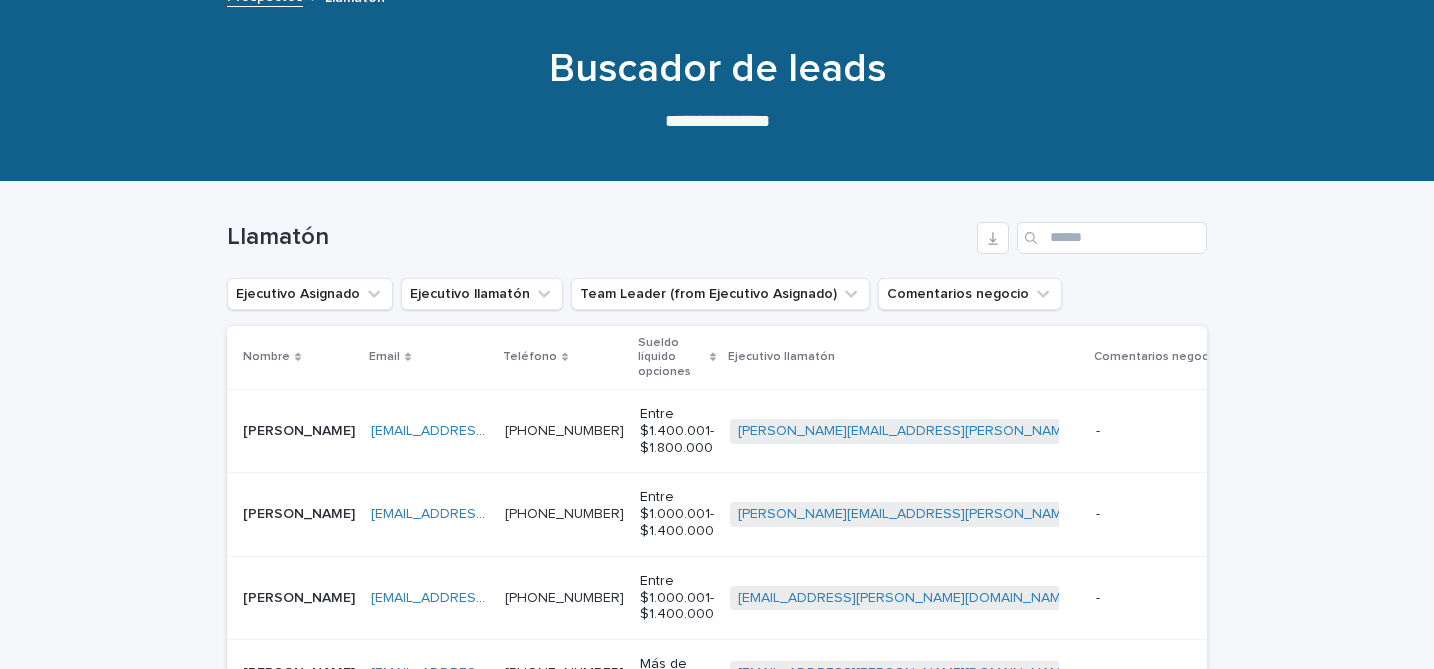 scroll, scrollTop: 146, scrollLeft: 0, axis: vertical 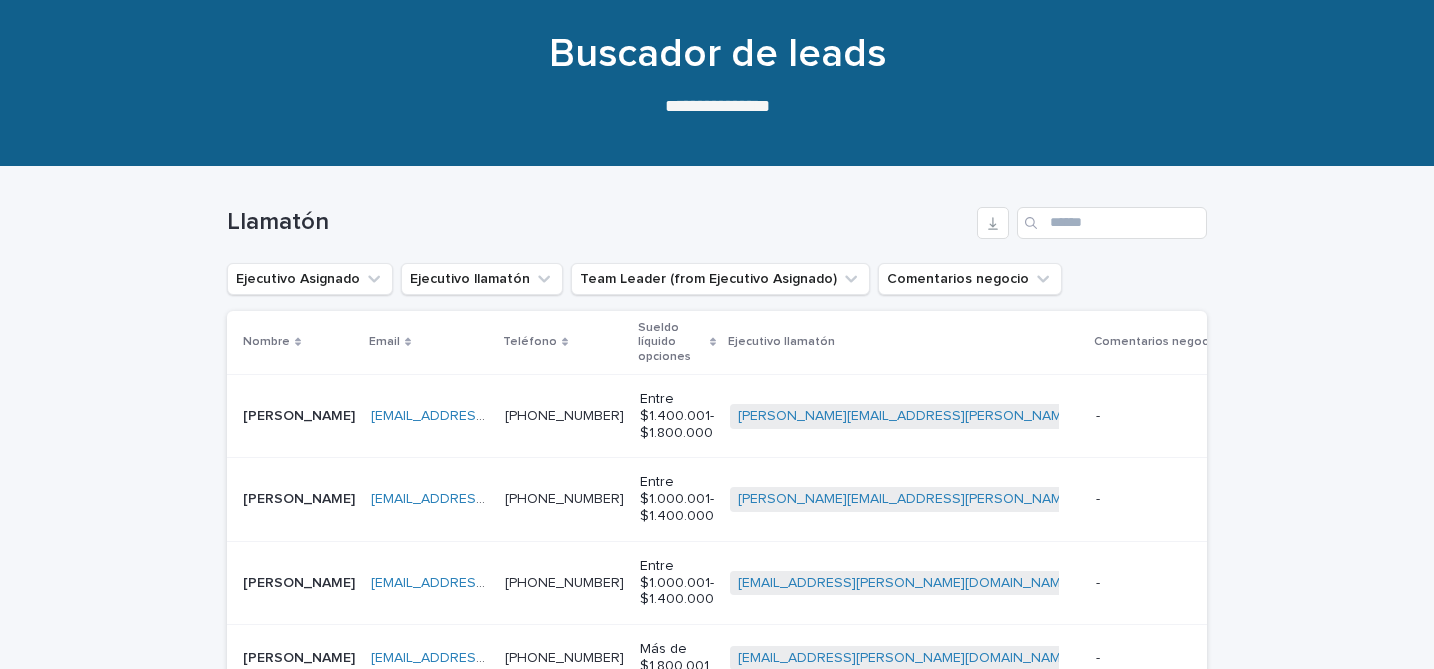 click on "[EMAIL_ADDRESS][DOMAIN_NAME] [EMAIL_ADDRESS][DOMAIN_NAME]" at bounding box center [430, 415] 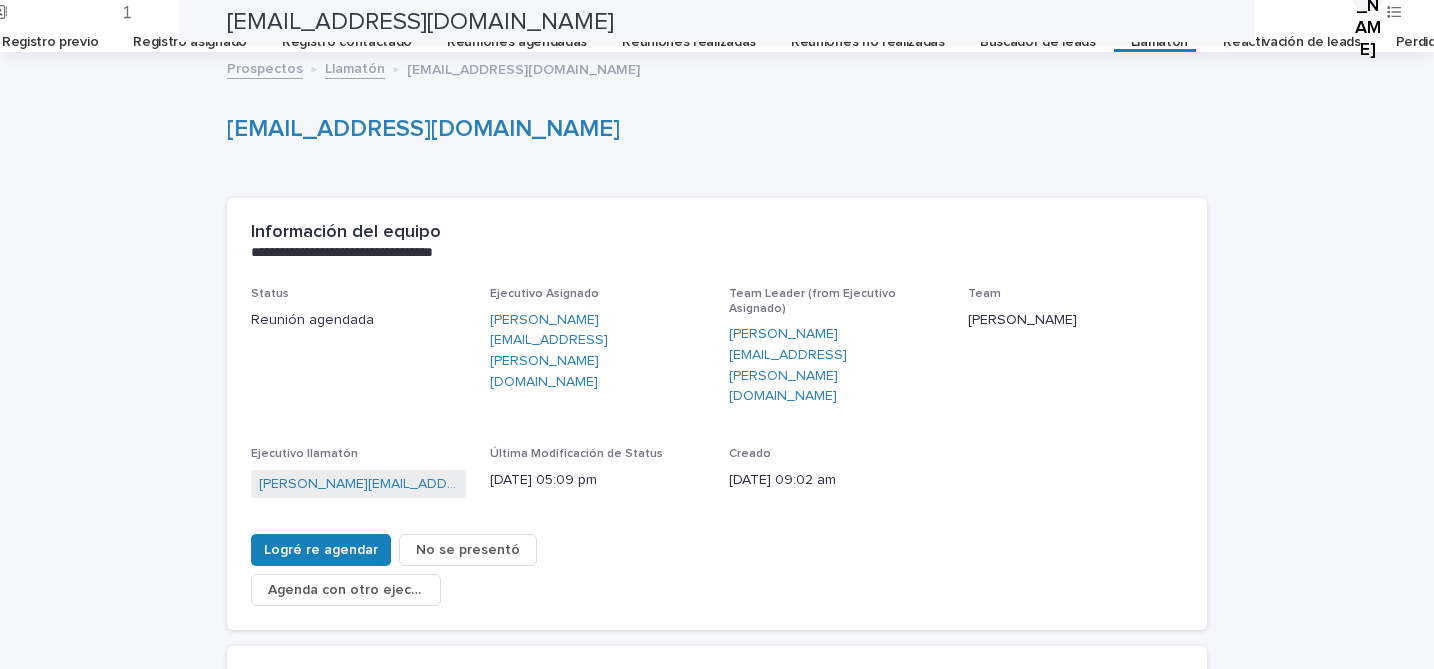 scroll, scrollTop: 0, scrollLeft: 0, axis: both 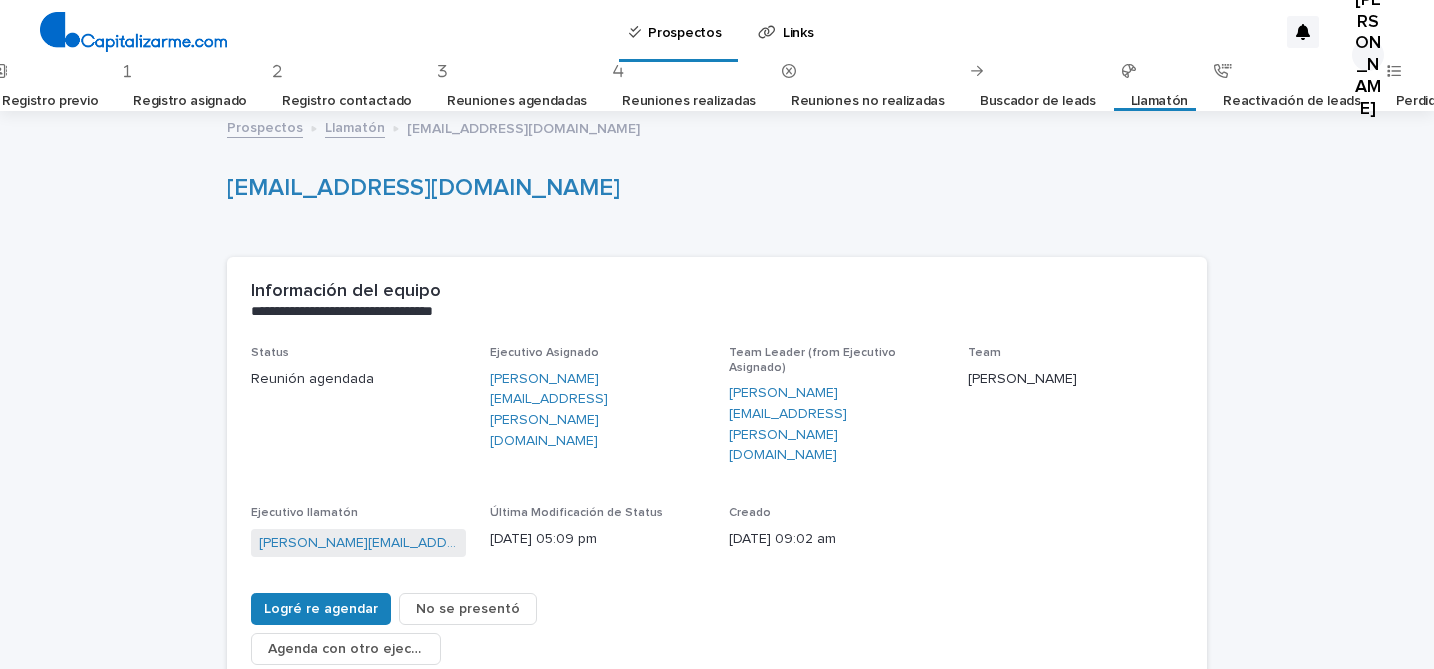 click on "Llamatón" at bounding box center (1160, 101) 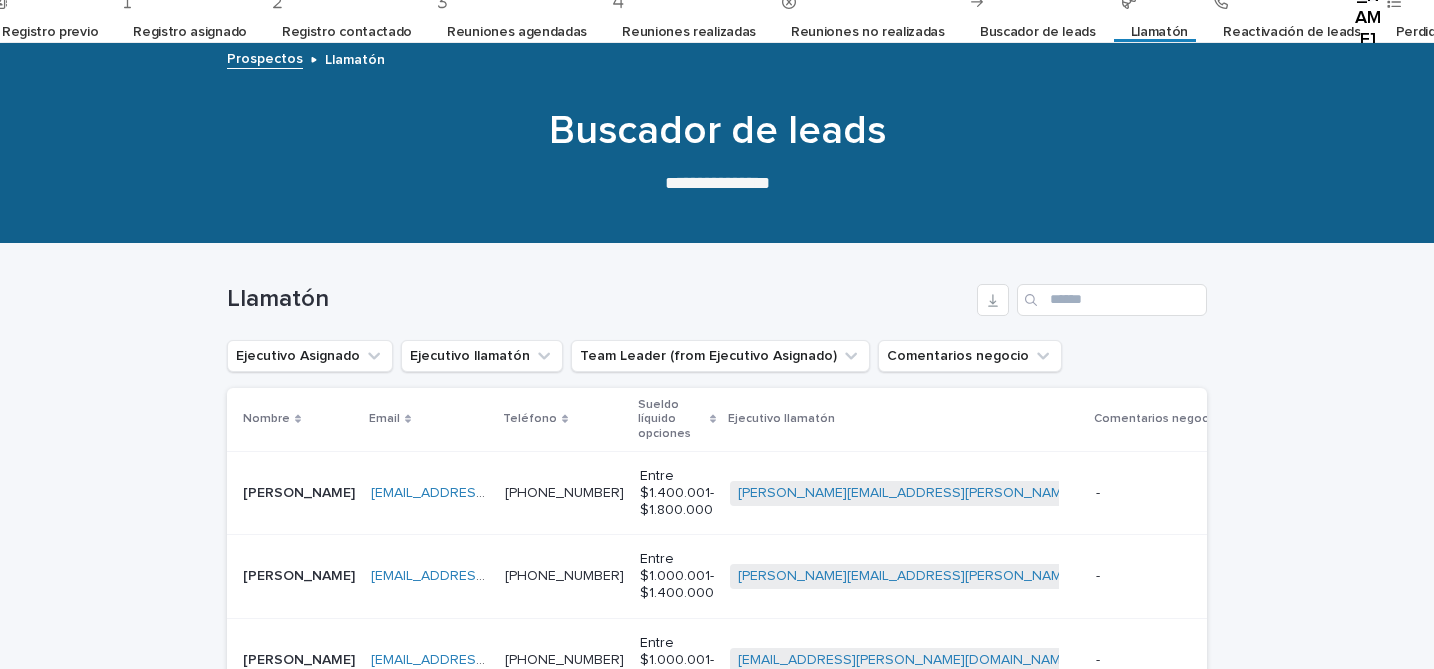 scroll, scrollTop: 0, scrollLeft: 0, axis: both 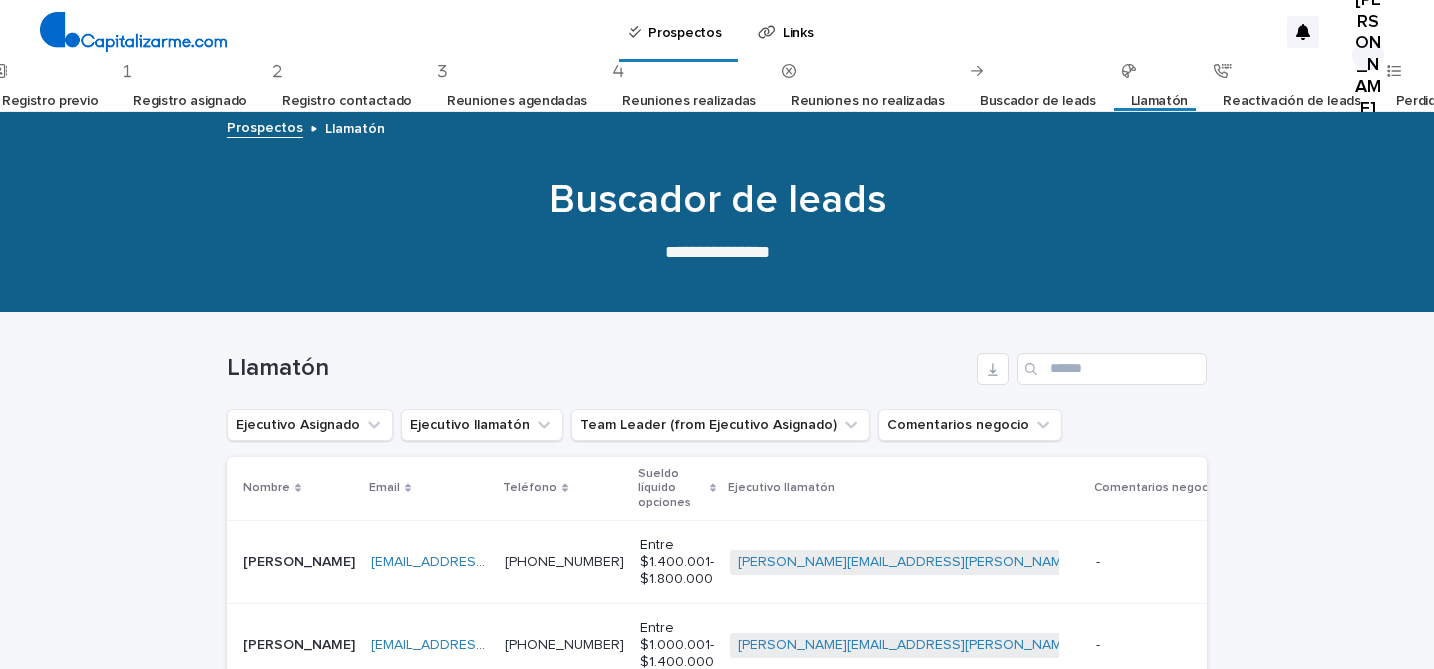 click on "Reactivación de leads" at bounding box center (1292, 101) 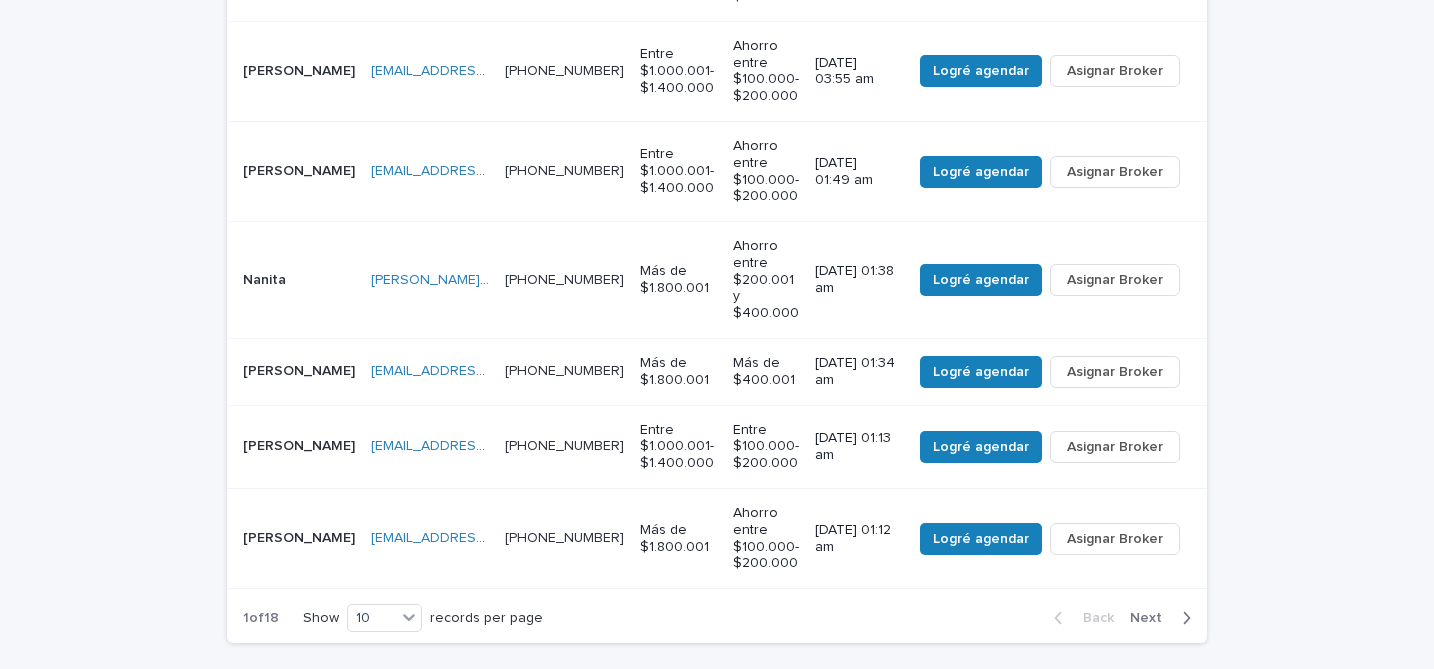 scroll, scrollTop: 866, scrollLeft: 0, axis: vertical 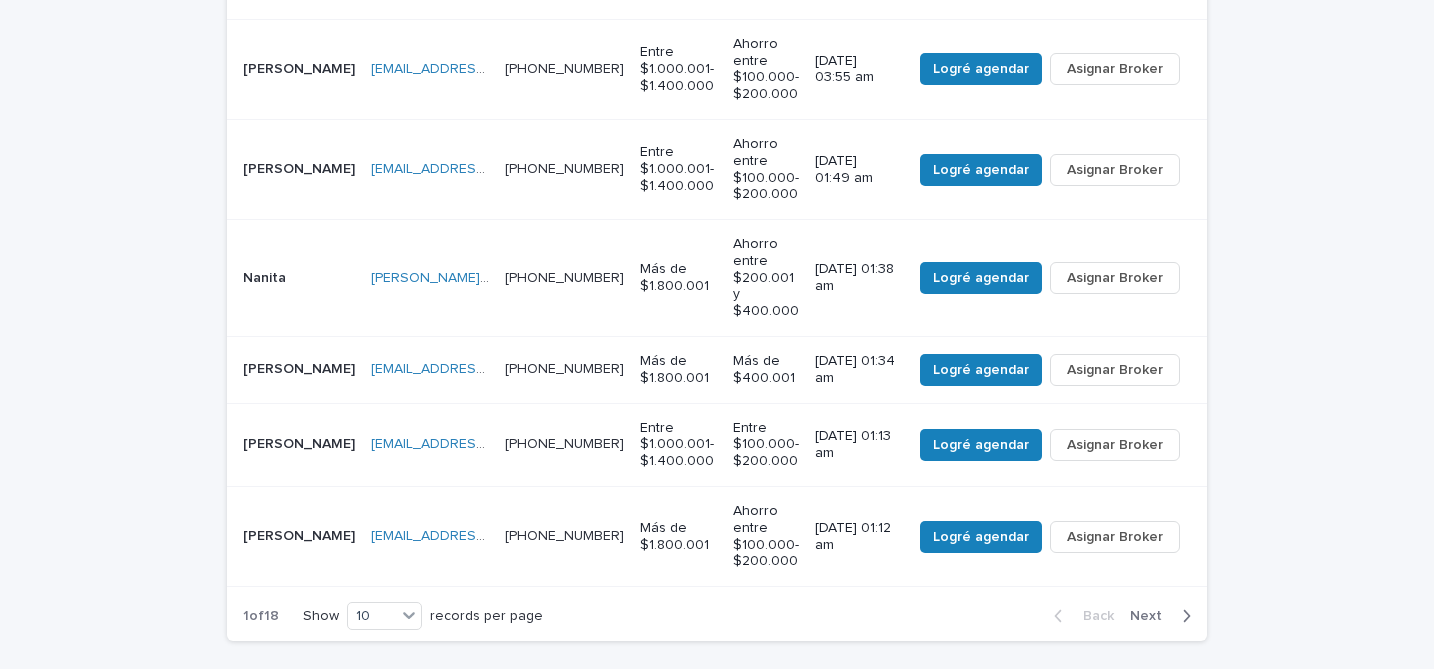 click on "Next" at bounding box center (1164, 616) 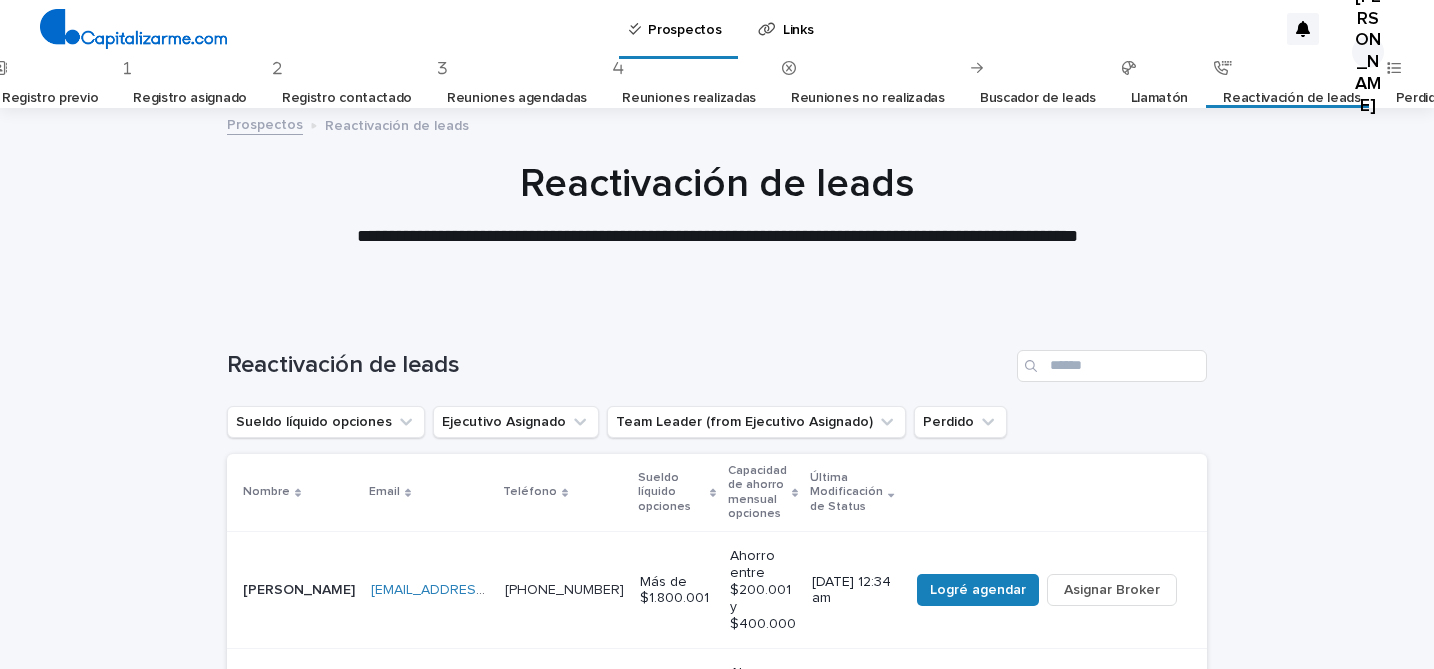 scroll, scrollTop: 0, scrollLeft: 0, axis: both 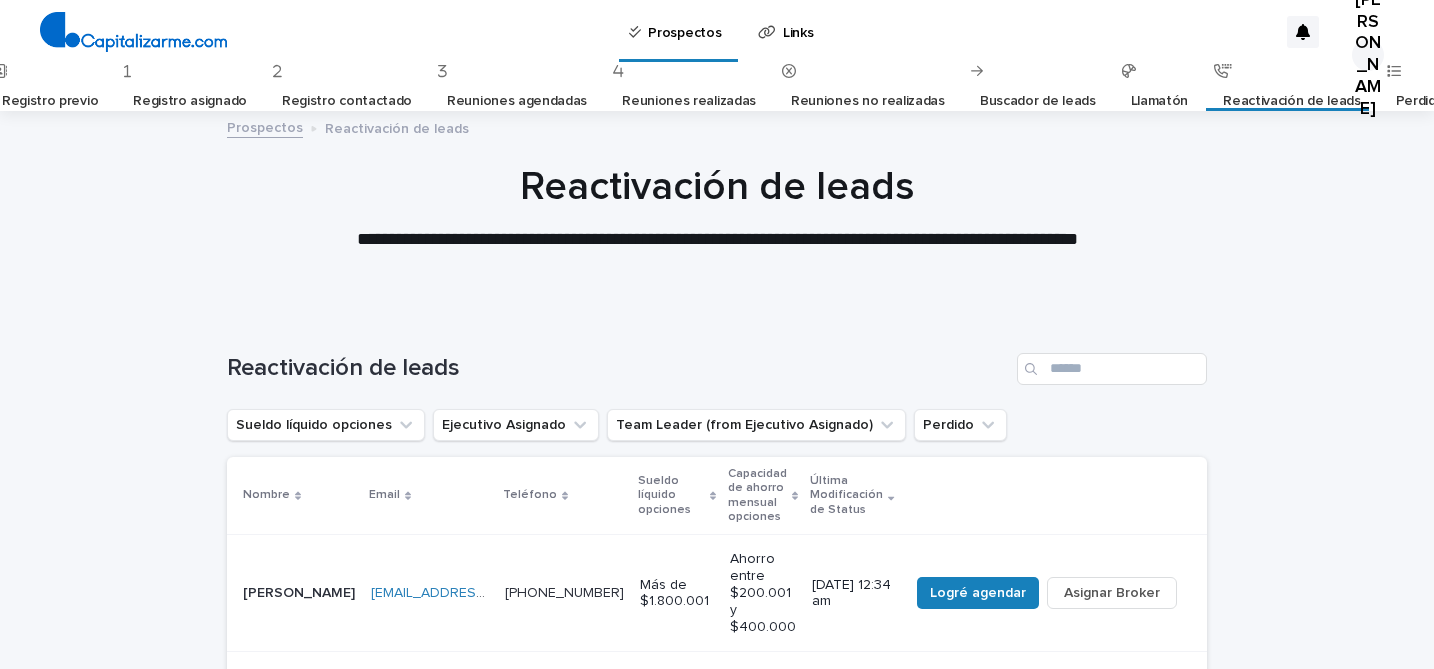 click on "Perdidos" at bounding box center [1424, 101] 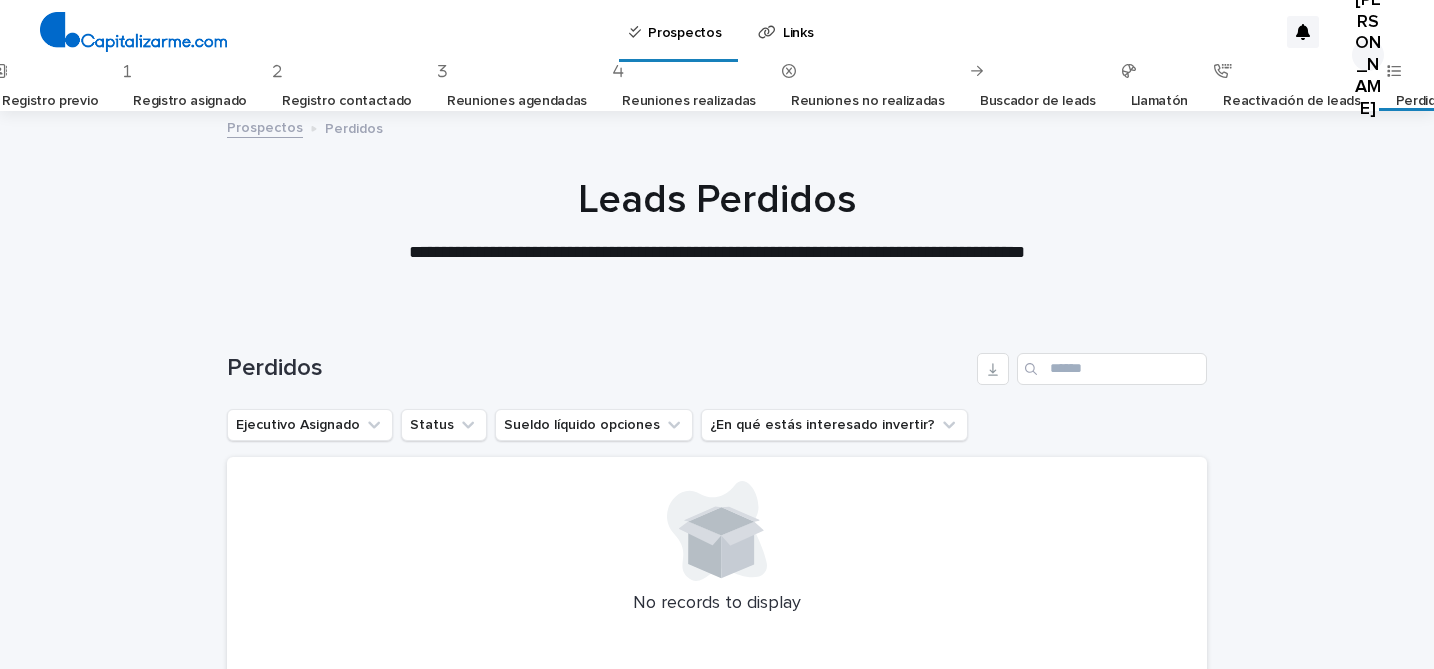 click on "Llamatón" at bounding box center [1160, 101] 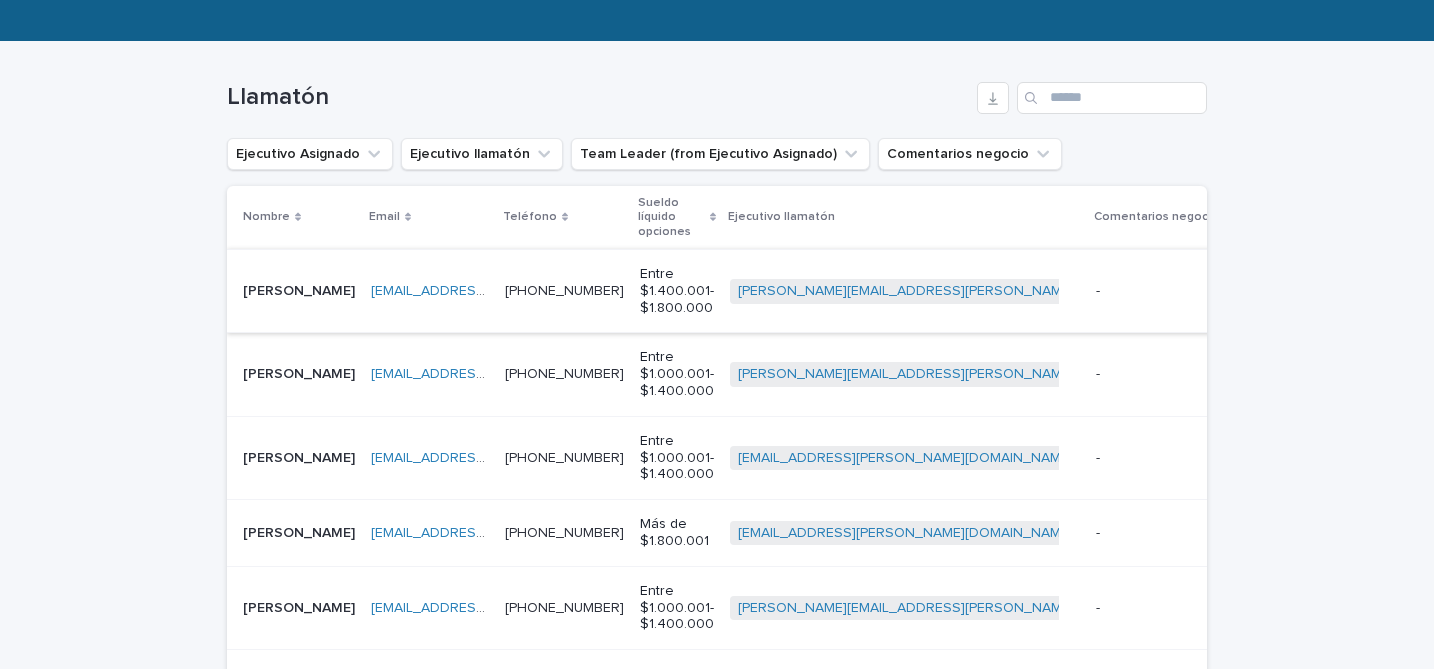 scroll, scrollTop: 277, scrollLeft: 0, axis: vertical 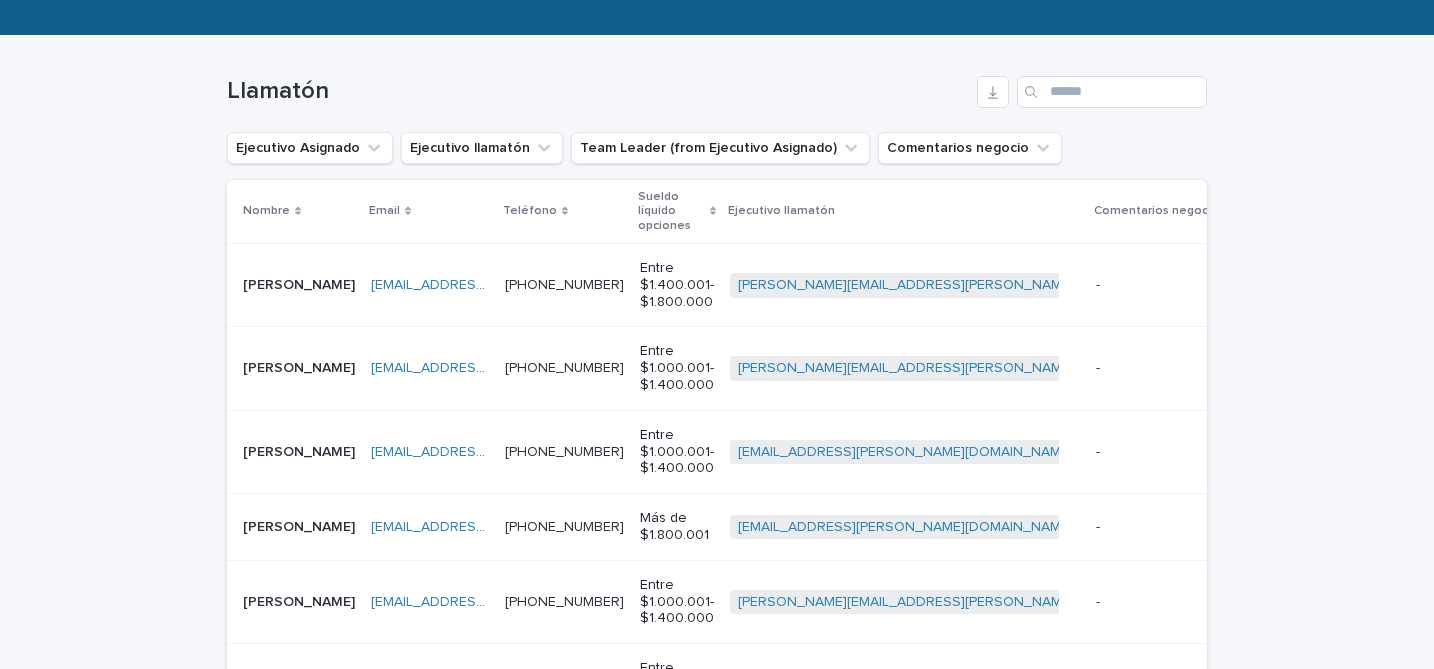 click on "[EMAIL_ADDRESS][DOMAIN_NAME] [EMAIL_ADDRESS][DOMAIN_NAME]" at bounding box center (430, 284) 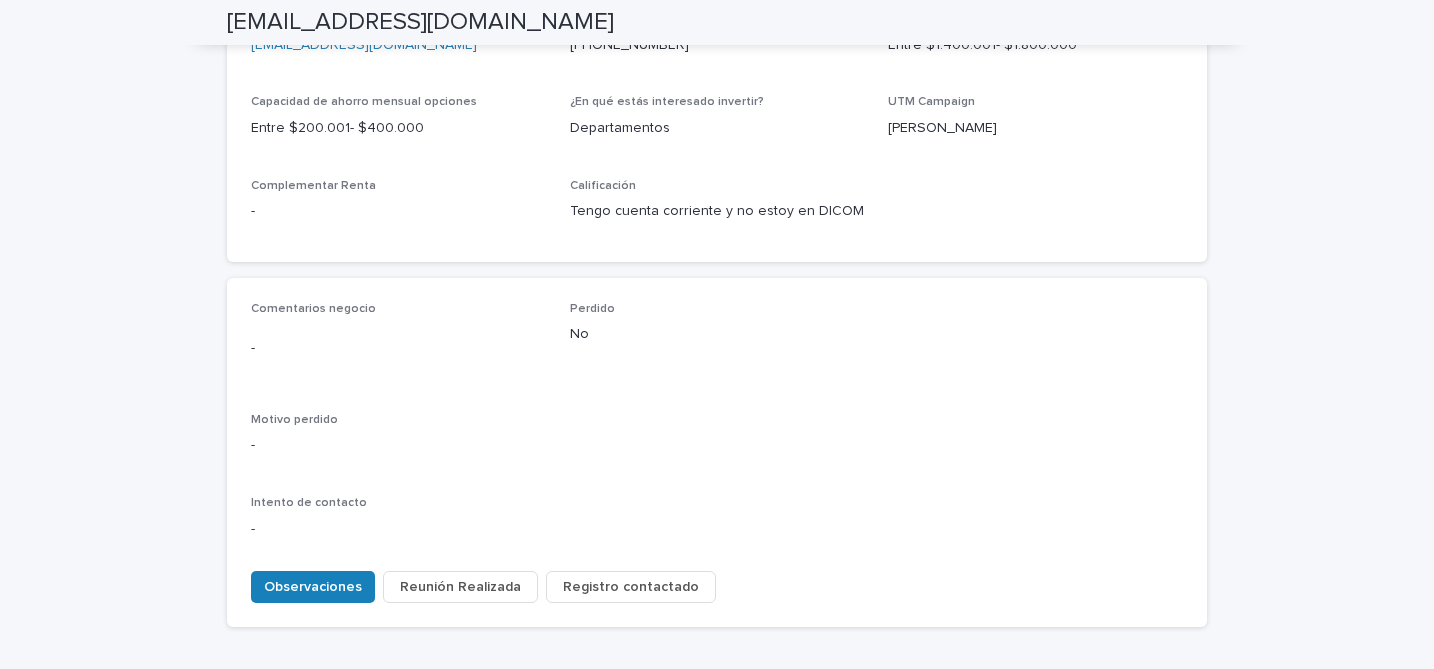 scroll, scrollTop: 900, scrollLeft: 0, axis: vertical 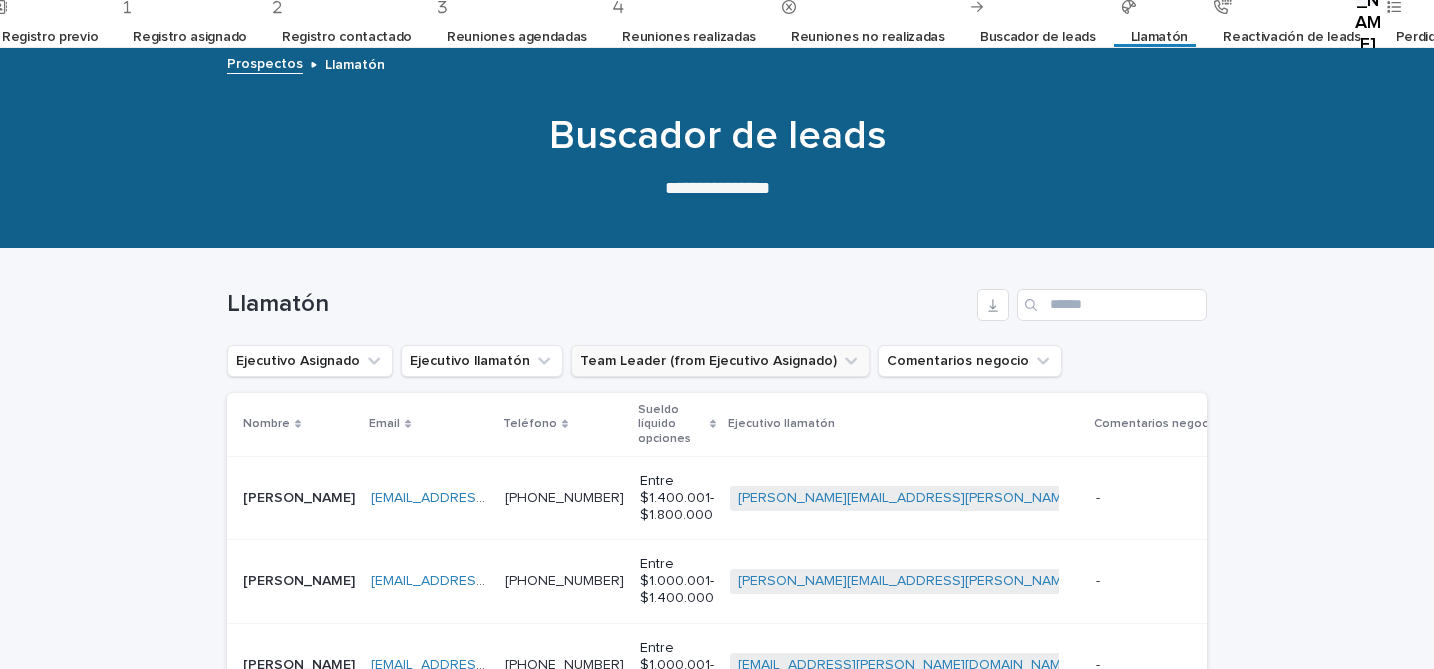 click 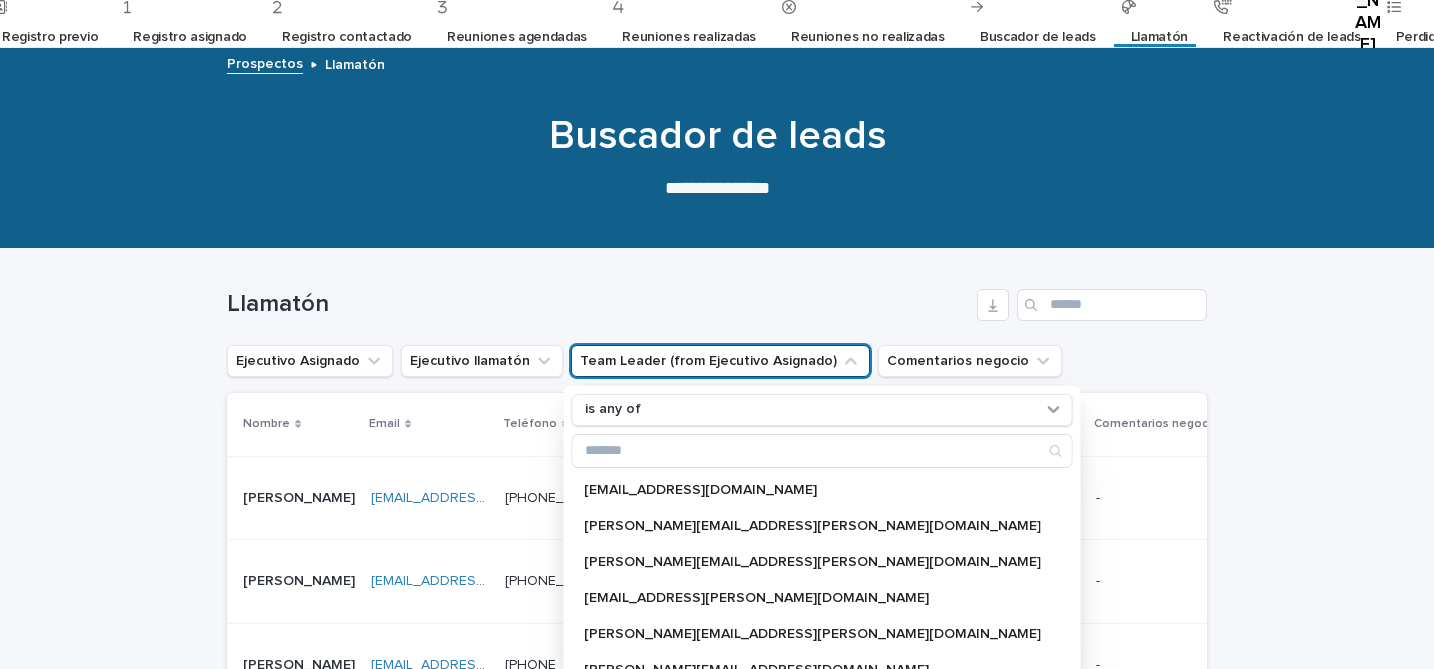 click on "Llamatón" at bounding box center [717, 297] 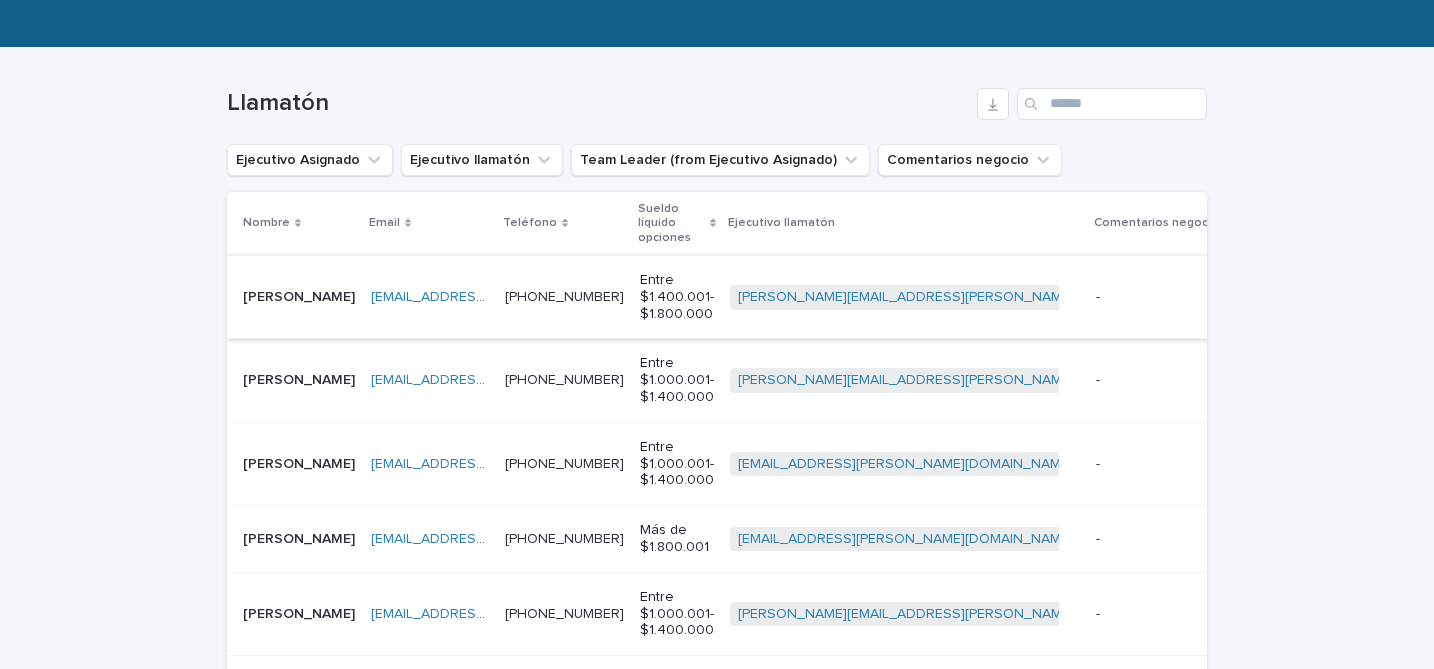 scroll, scrollTop: 0, scrollLeft: 0, axis: both 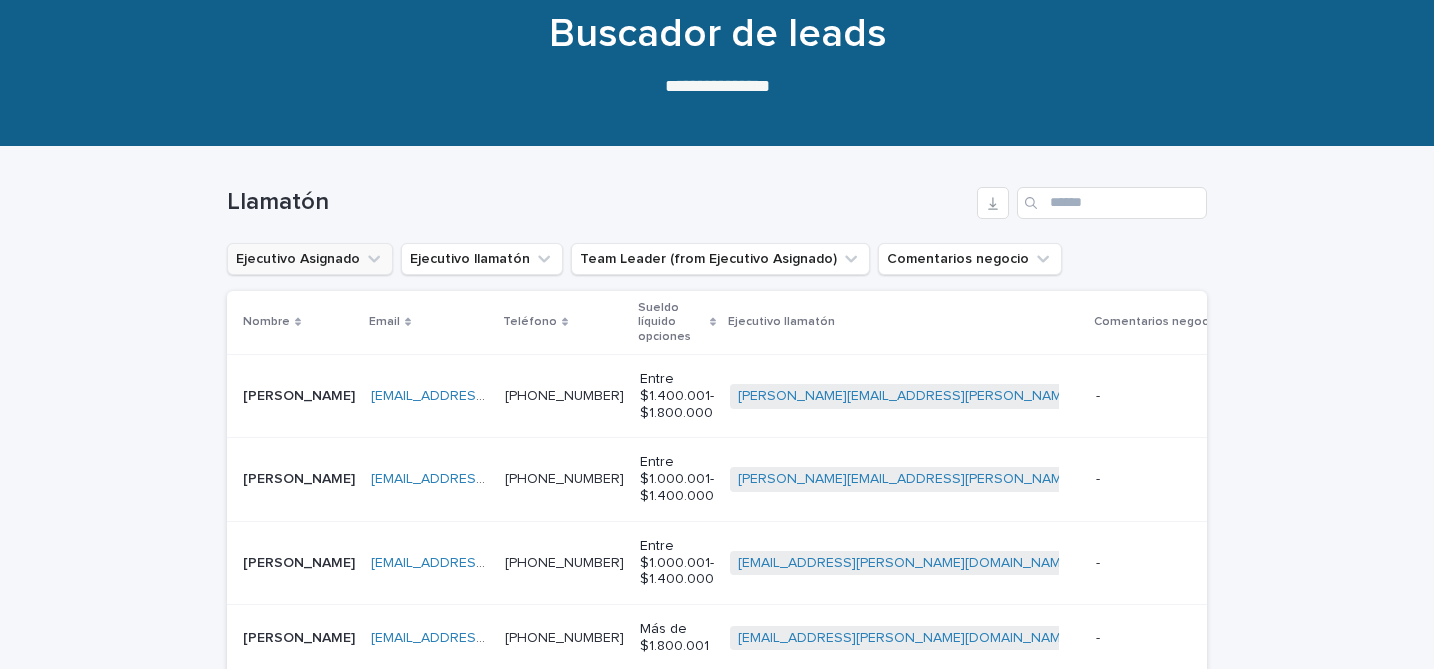 click 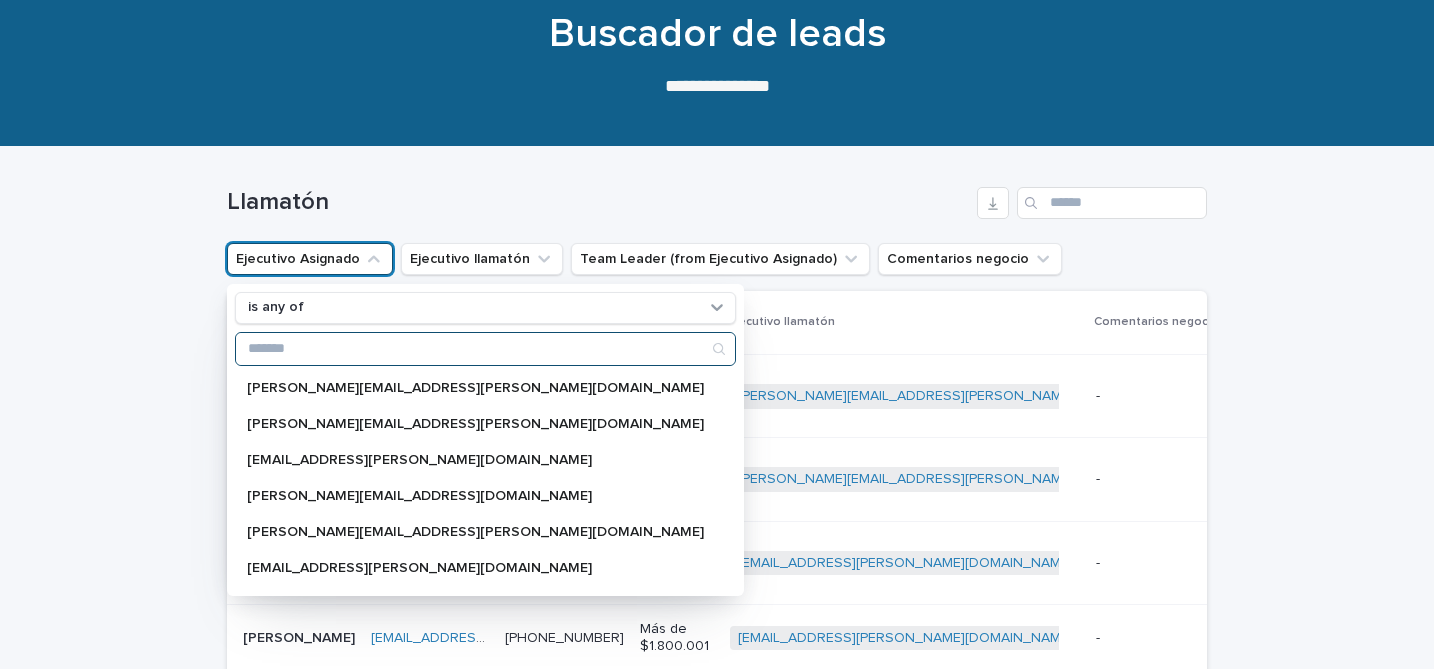 click at bounding box center (485, 349) 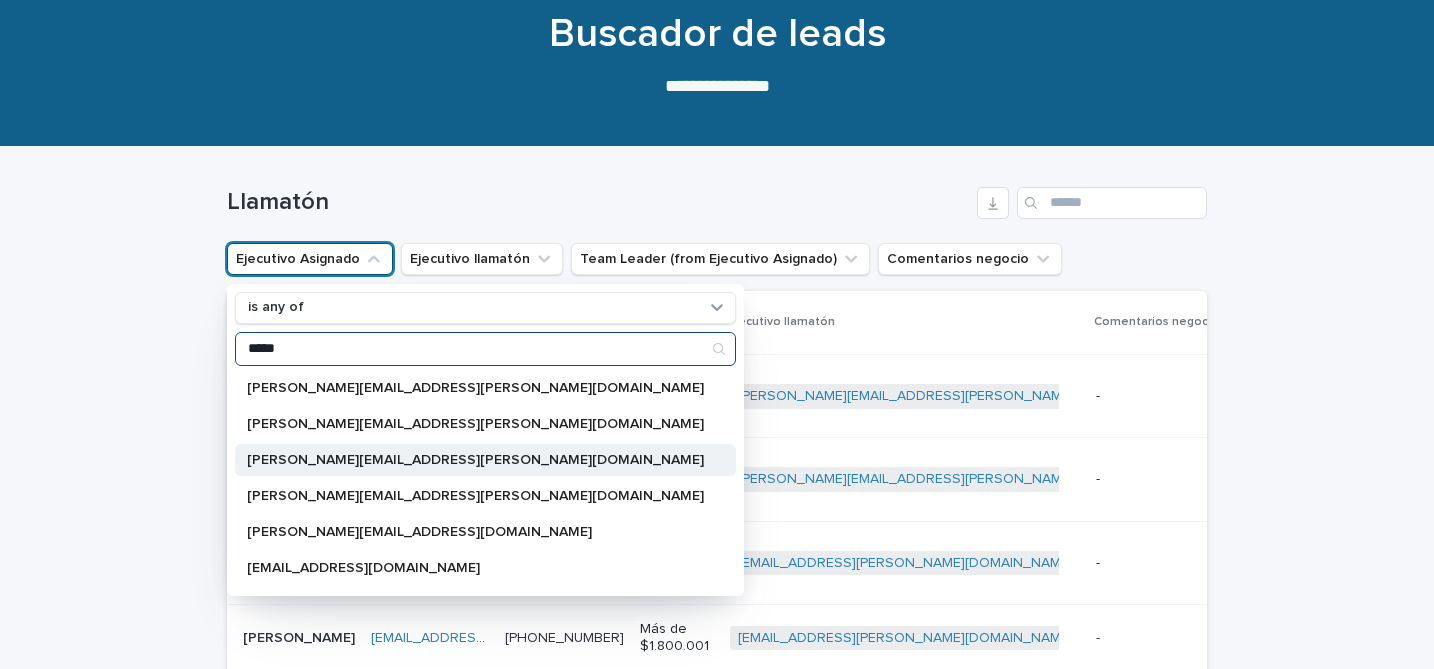 type on "*****" 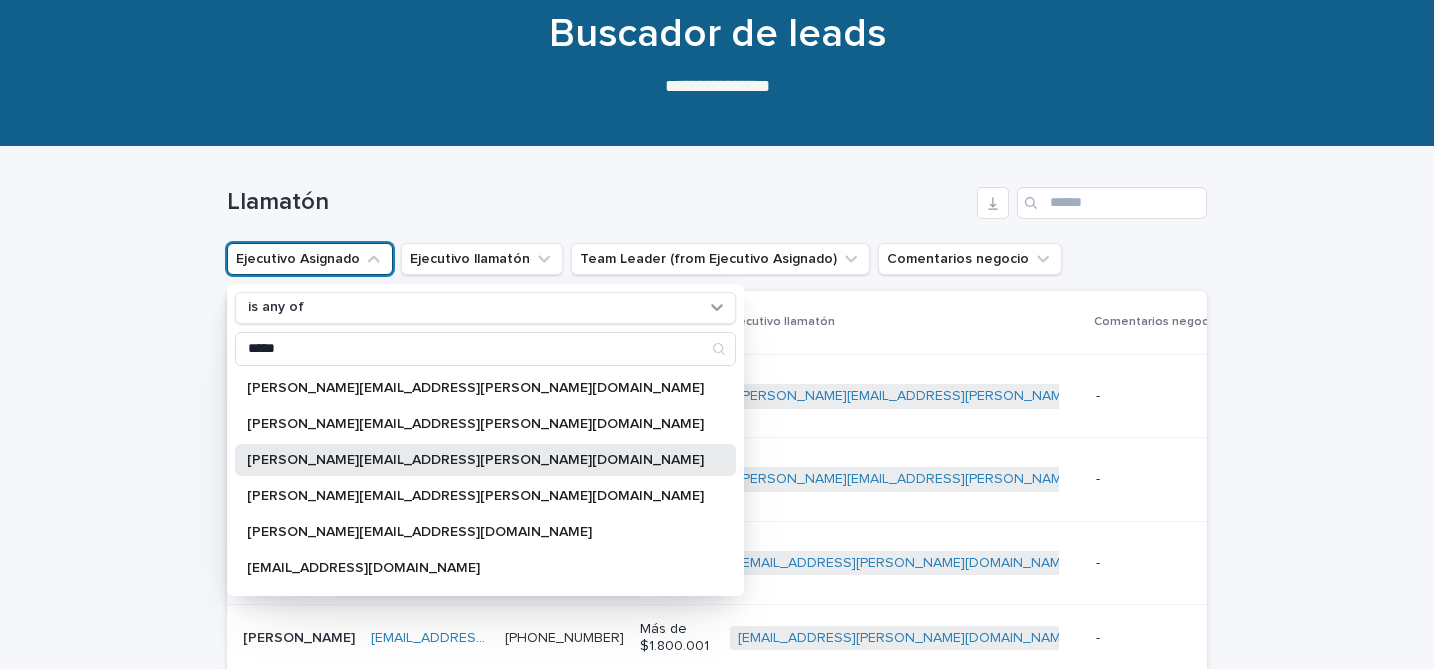 click on "[PERSON_NAME][EMAIL_ADDRESS][PERSON_NAME][DOMAIN_NAME]" at bounding box center [475, 460] 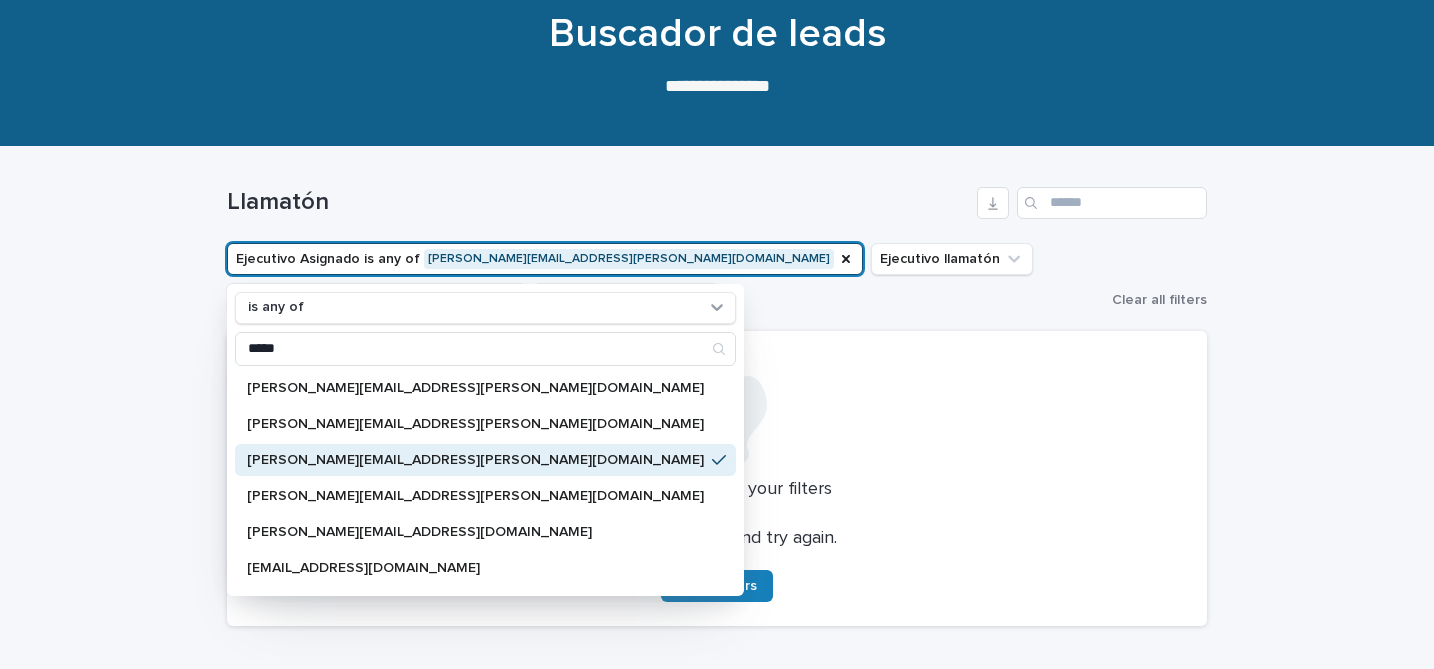 click on "Ejecutivo Asignado is any of [PERSON_NAME][EMAIL_ADDRESS][PERSON_NAME][DOMAIN_NAME] is any of ***** [PERSON_NAME][EMAIL_ADDRESS][PERSON_NAME][DOMAIN_NAME] [PERSON_NAME][DOMAIN_NAME][EMAIL_ADDRESS][PERSON_NAME][DOMAIN_NAME] [PERSON_NAME][DOMAIN_NAME][EMAIL_ADDRESS][PERSON_NAME][DOMAIN_NAME] [PERSON_NAME][DOMAIN_NAME][EMAIL_ADDRESS][PERSON_NAME][DOMAIN_NAME] [PERSON_NAME][EMAIL_ADDRESS][DOMAIN_NAME] [EMAIL_ADDRESS][DOMAIN_NAME] [EMAIL_ADDRESS][DOMAIN_NAME] Ejecutivo llamatón Team Leader (from Ejecutivo Asignado) Comentarios negocio" at bounding box center [665, 279] 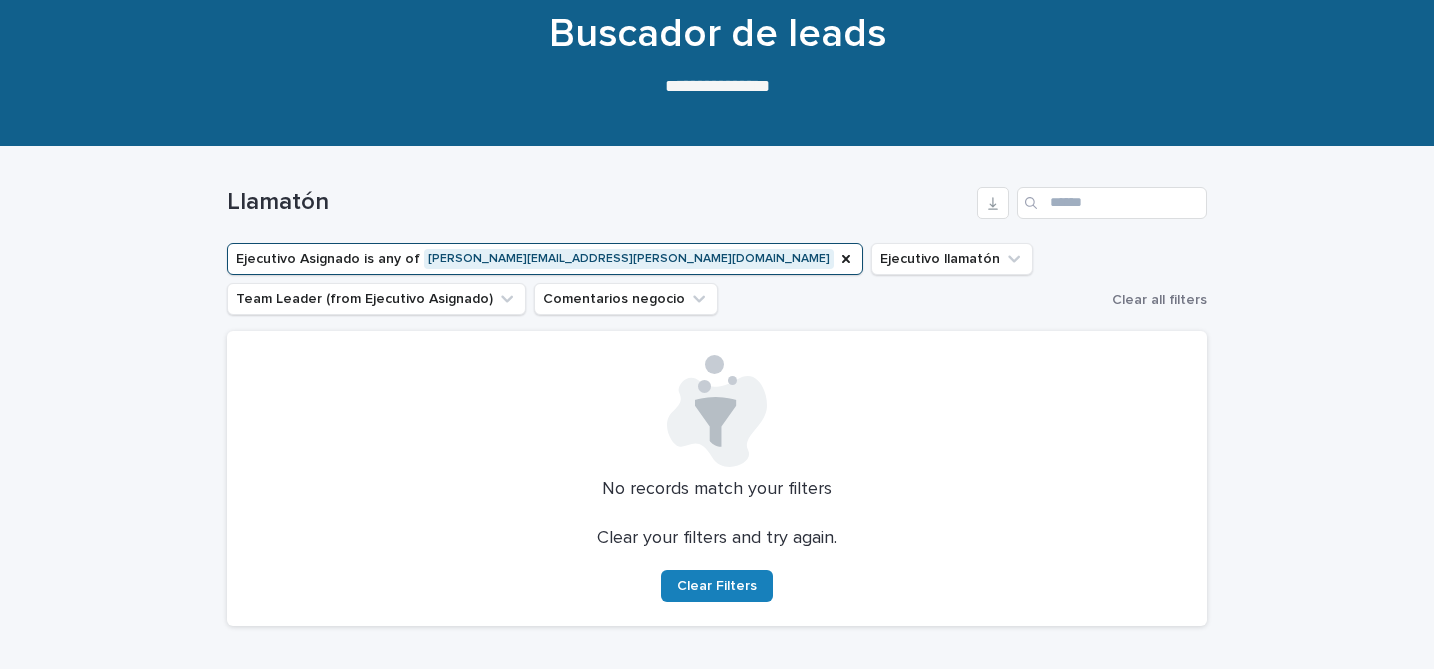 click on "Ejecutivo Asignado is any of [PERSON_NAME][EMAIL_ADDRESS][PERSON_NAME][DOMAIN_NAME] Ejecutivo llamatón Team Leader (from Ejecutivo Asignado) Comentarios negocio" at bounding box center [665, 279] 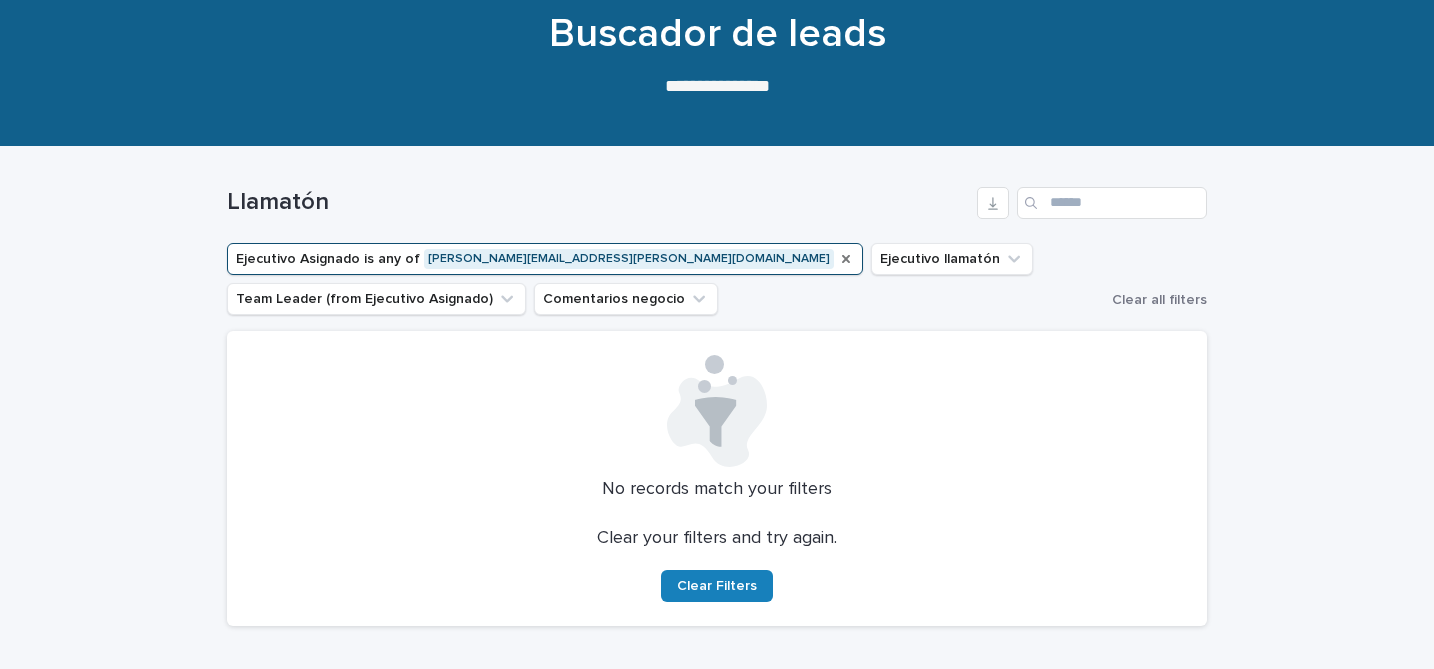 click 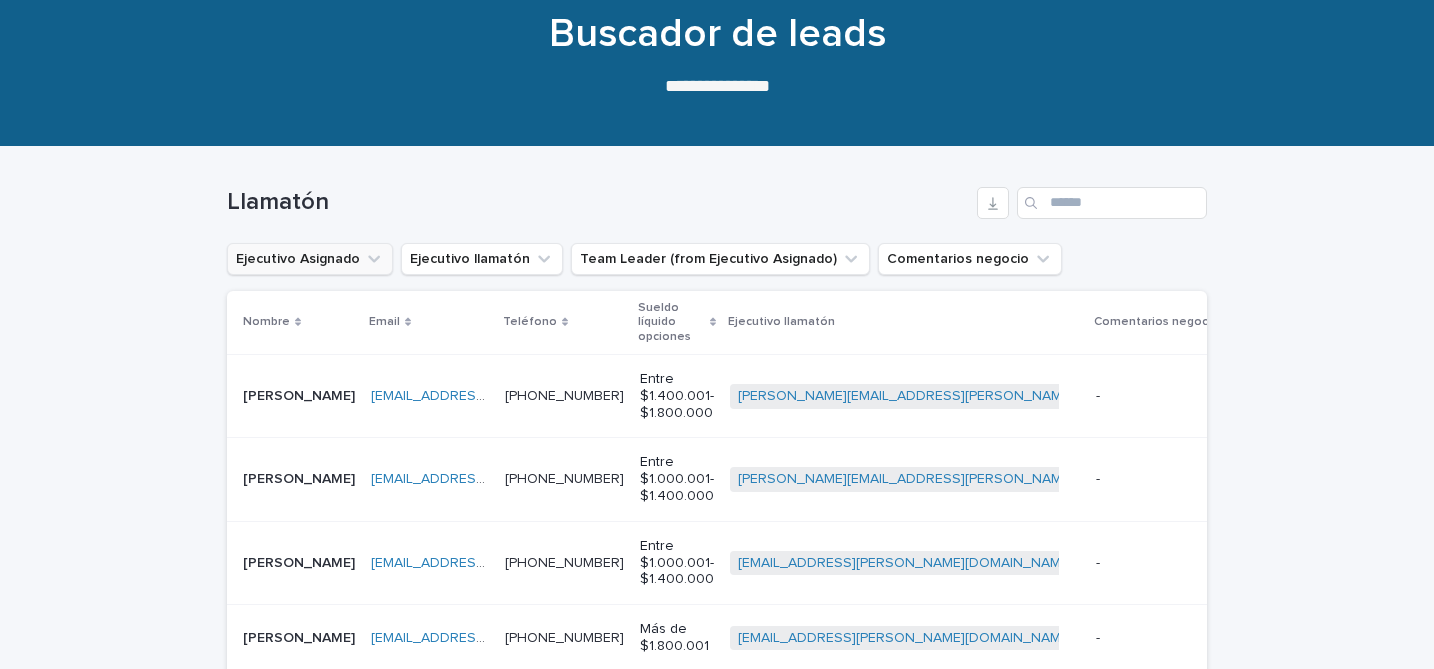 click on "Loading... Saving… Loading... Saving… Llamatón Ejecutivo Asignado Ejecutivo llamatón Team Leader (from Ejecutivo Asignado) Comentarios negocio Nombre Email Teléfono Sueldo líquido opciones Ejecutivo llamatón Comentarios negocio [PERSON_NAME] [PERSON_NAME]   [EMAIL_ADDRESS][DOMAIN_NAME] [EMAIL_ADDRESS][DOMAIN_NAME]   [PHONE_NUMBER] [PHONE_NUMBER]   Entre $1.400.001- $1.800.000 [PERSON_NAME][EMAIL_ADDRESS][PERSON_NAME][DOMAIN_NAME]   + 0 - -   Reunión agendada Intento de contacto [PERSON_NAME]   [EMAIL_ADDRESS][DOMAIN_NAME] [EMAIL_ADDRESS][DOMAIN_NAME]   [PHONE_NUMBER] [PHONE_NUMBER]   Entre $1.000.001- $1.400.000 [PERSON_NAME][EMAIL_ADDRESS][PERSON_NAME][DOMAIN_NAME]   + 0 - -   Reunión agendada Intento de contacto [PERSON_NAME]   [EMAIL_ADDRESS][DOMAIN_NAME] [EMAIL_ADDRESS][DOMAIN_NAME]   [PHONE_NUMBER] [PHONE_NUMBER]   Entre $1.000.001- $1.400.000 [EMAIL_ADDRESS][PERSON_NAME][DOMAIN_NAME]   + 0 - -   Reunión agendada Intento de contacto Sebastian Sebastian   [EMAIL_ADDRESS][DOMAIN_NAME] [DOMAIN_NAME][EMAIL_ADDRESS][DOMAIN_NAME]   [PHONE_NUMBER] [PHONE_NUMBER]   Más de $1.800.001   +" at bounding box center (717, 736) 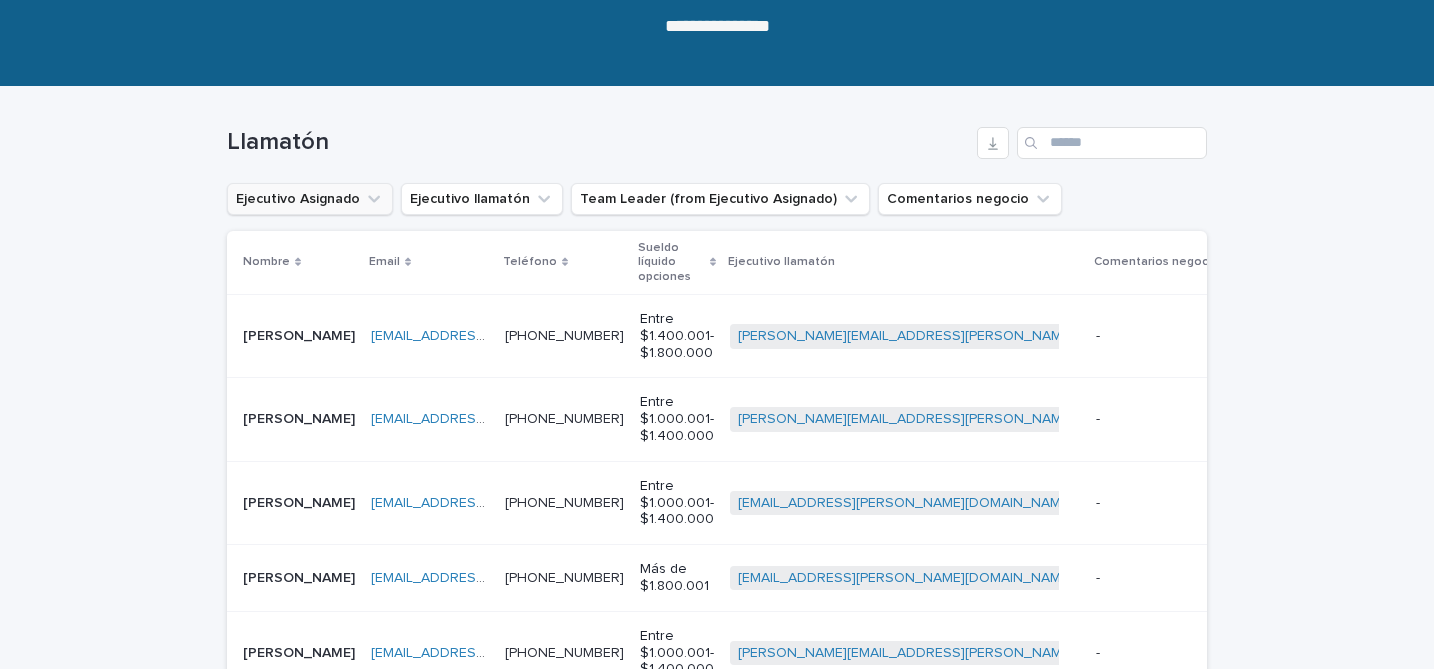 scroll, scrollTop: 230, scrollLeft: 0, axis: vertical 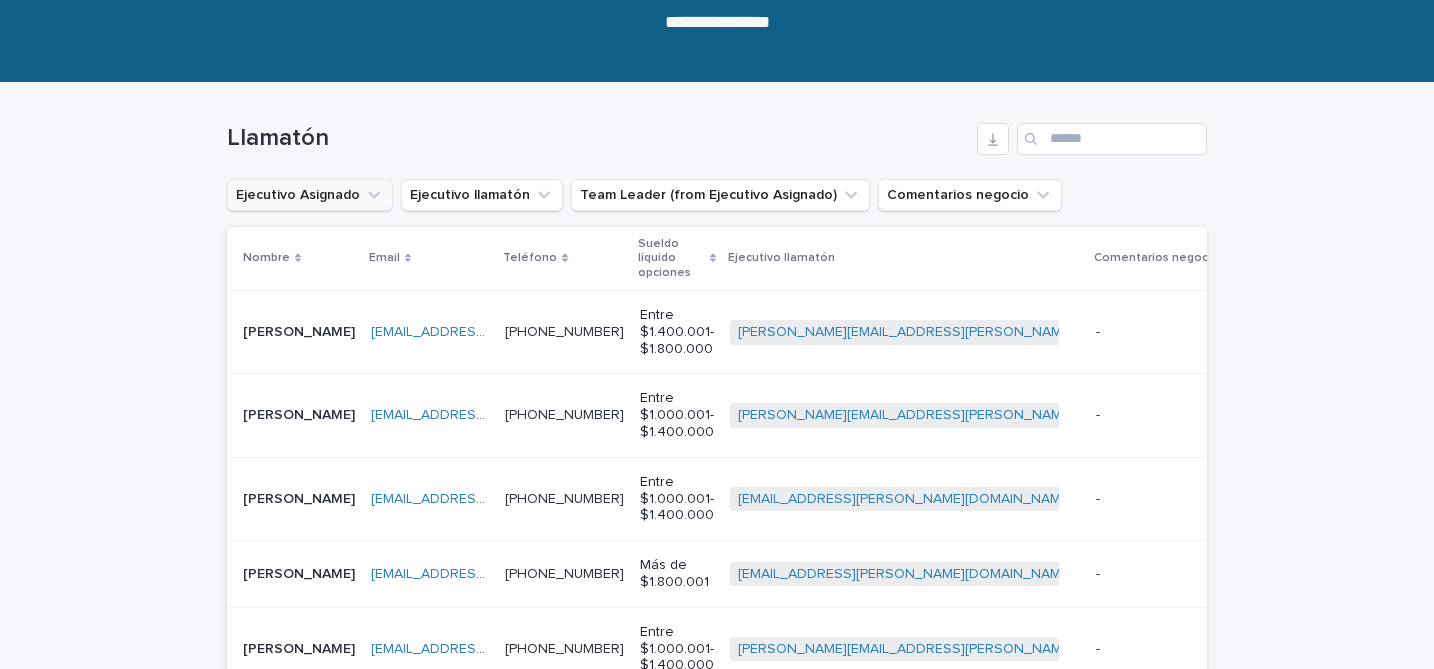 click on "[EMAIL_ADDRESS][DOMAIN_NAME] [EMAIL_ADDRESS][DOMAIN_NAME]" at bounding box center [430, 331] 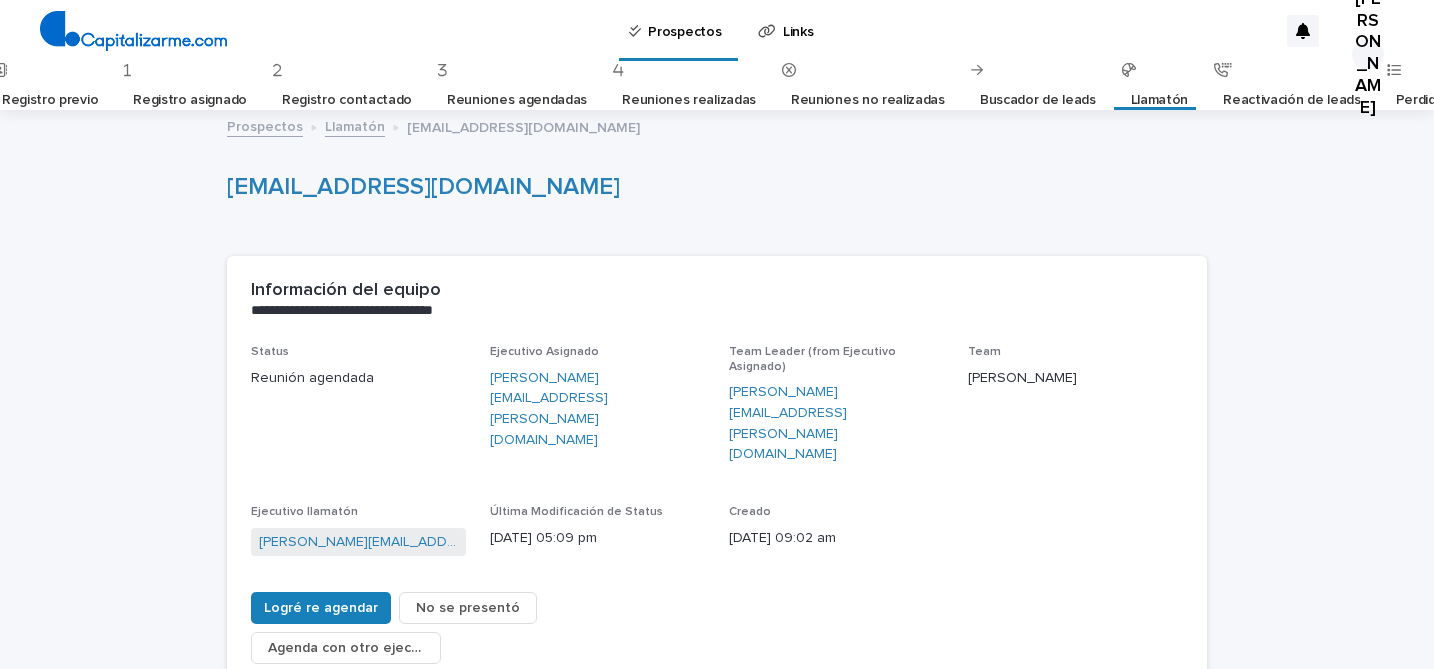 scroll, scrollTop: 0, scrollLeft: 0, axis: both 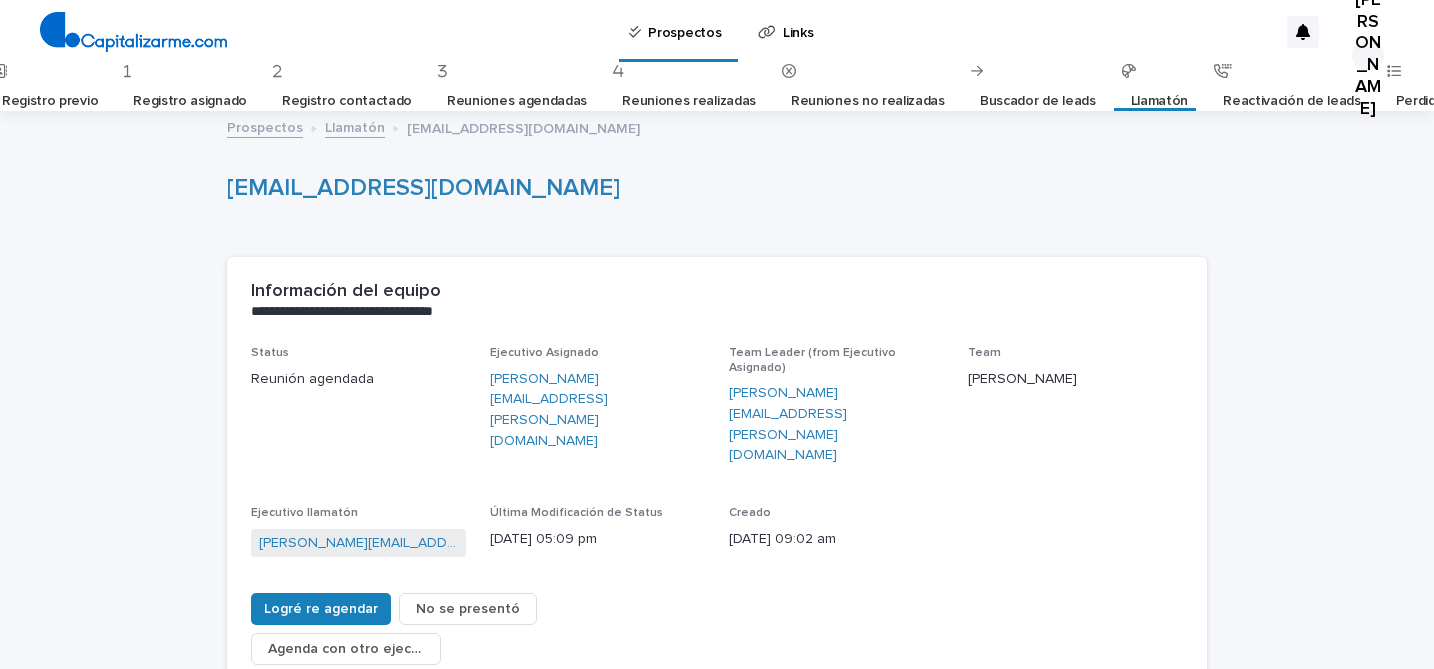 click on "Llamatón" at bounding box center [1160, 101] 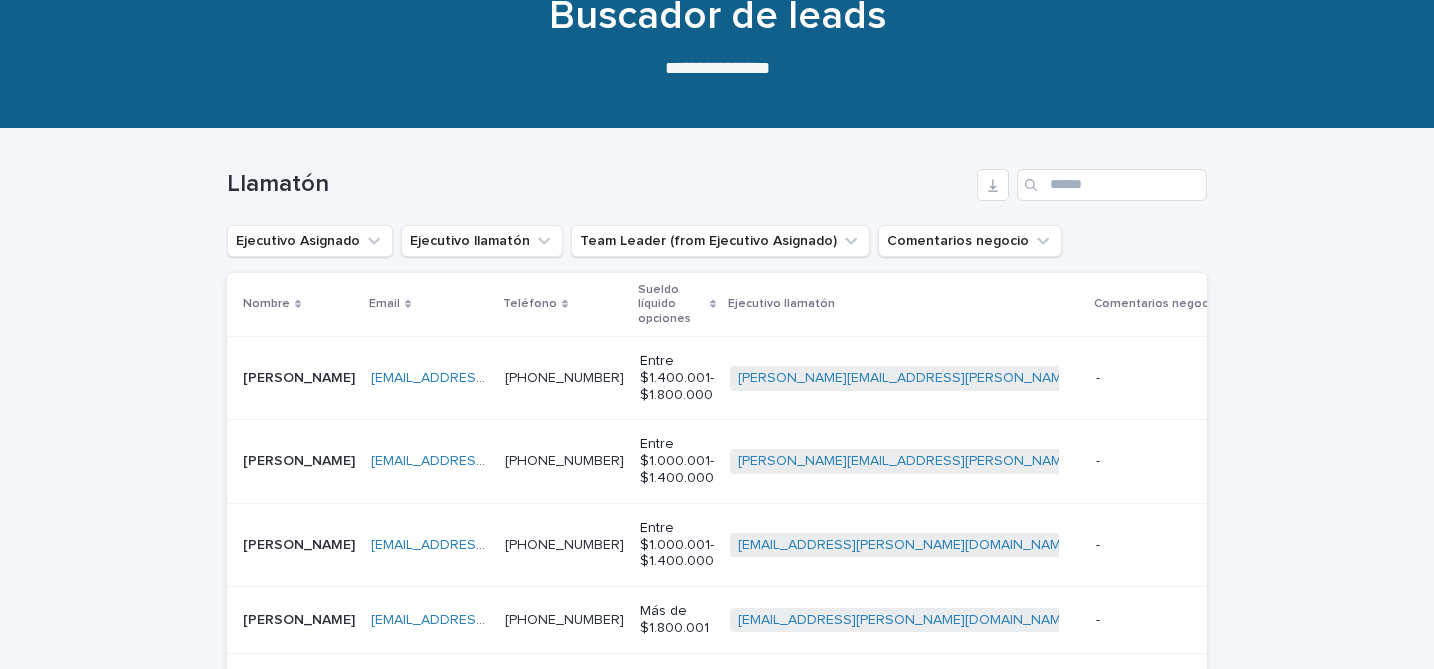 scroll, scrollTop: 136, scrollLeft: 0, axis: vertical 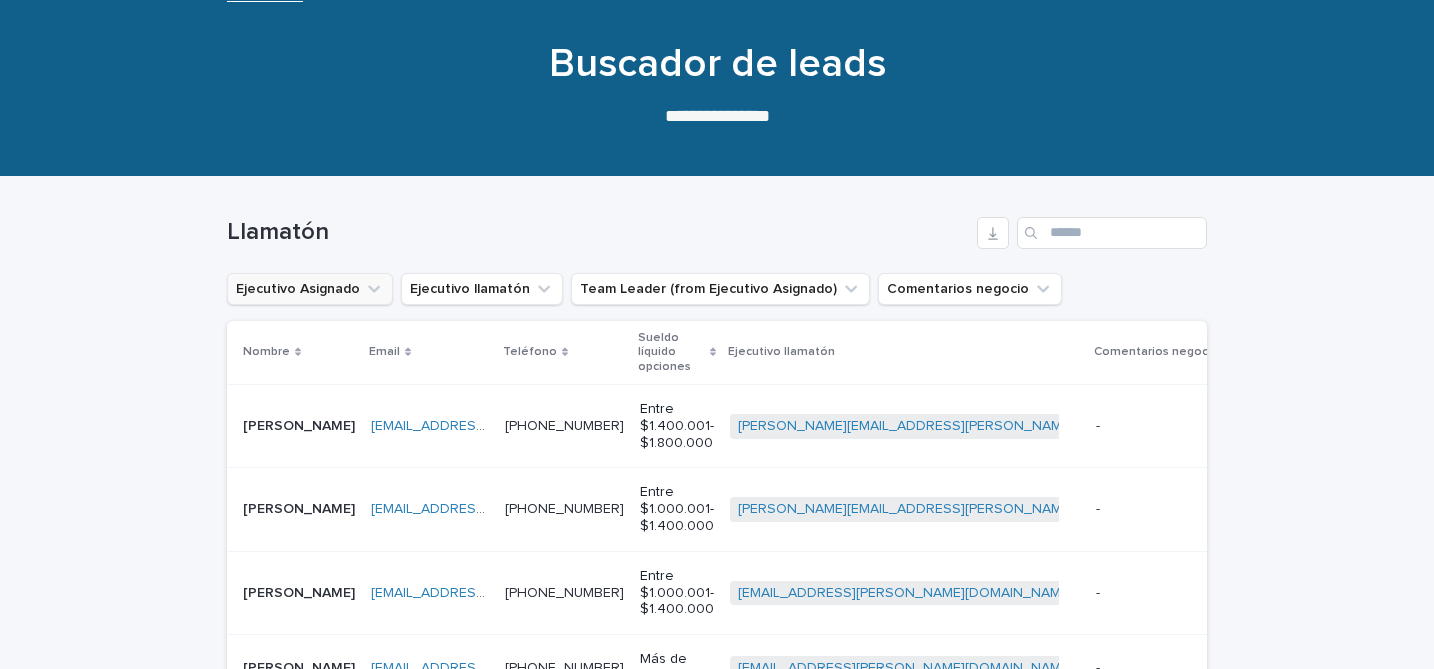 click 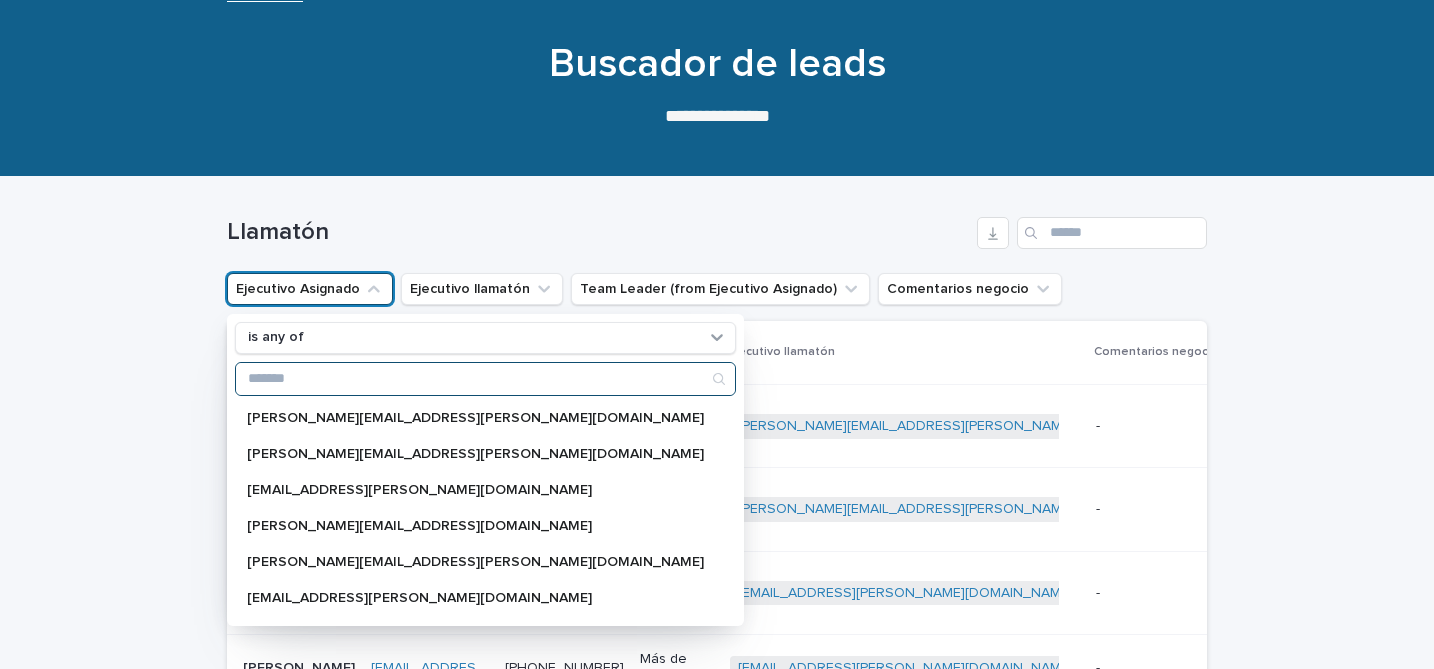 click at bounding box center (485, 379) 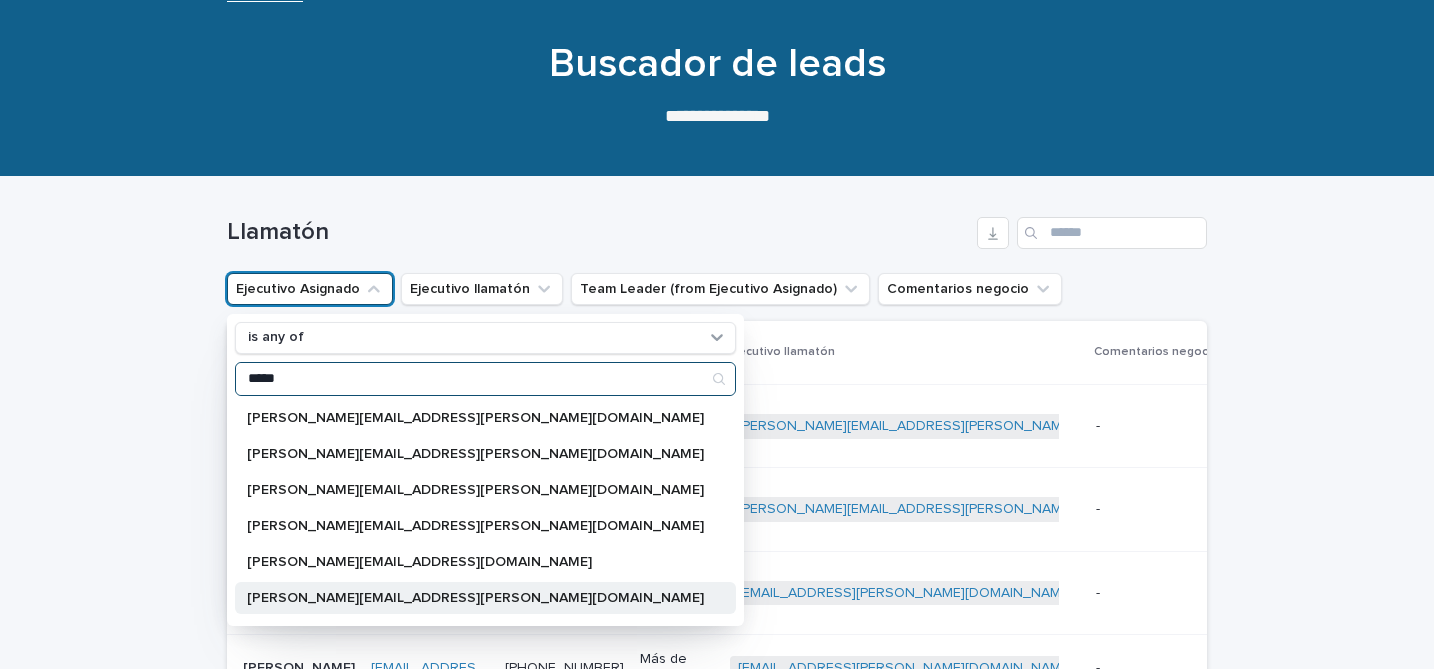 type on "*****" 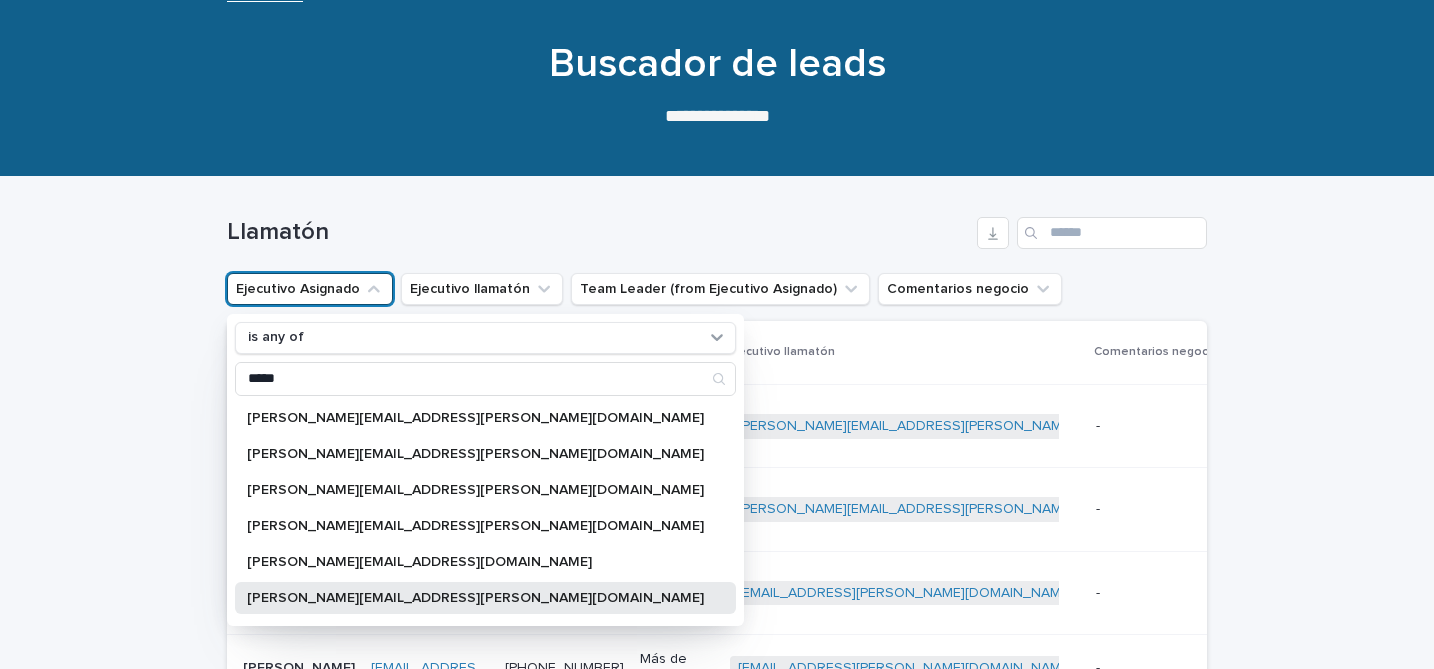 click on "[PERSON_NAME][EMAIL_ADDRESS][PERSON_NAME][DOMAIN_NAME]" at bounding box center (475, 598) 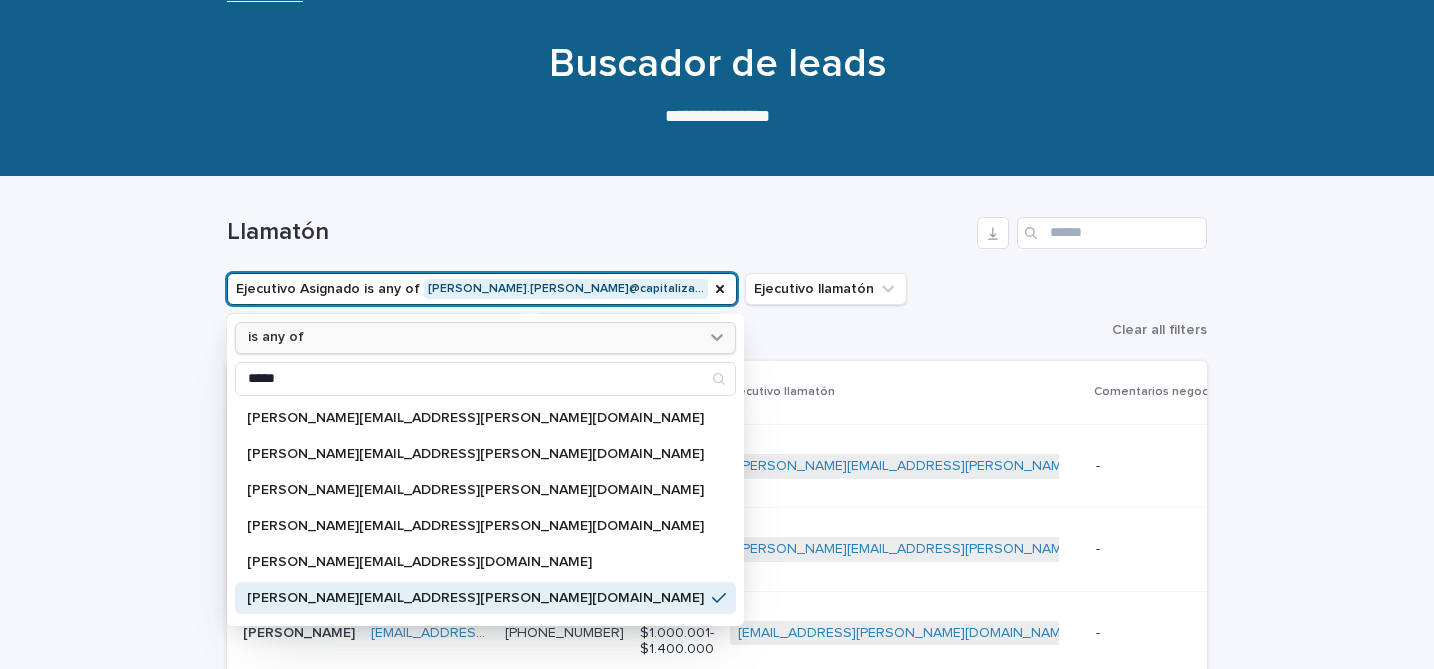 click 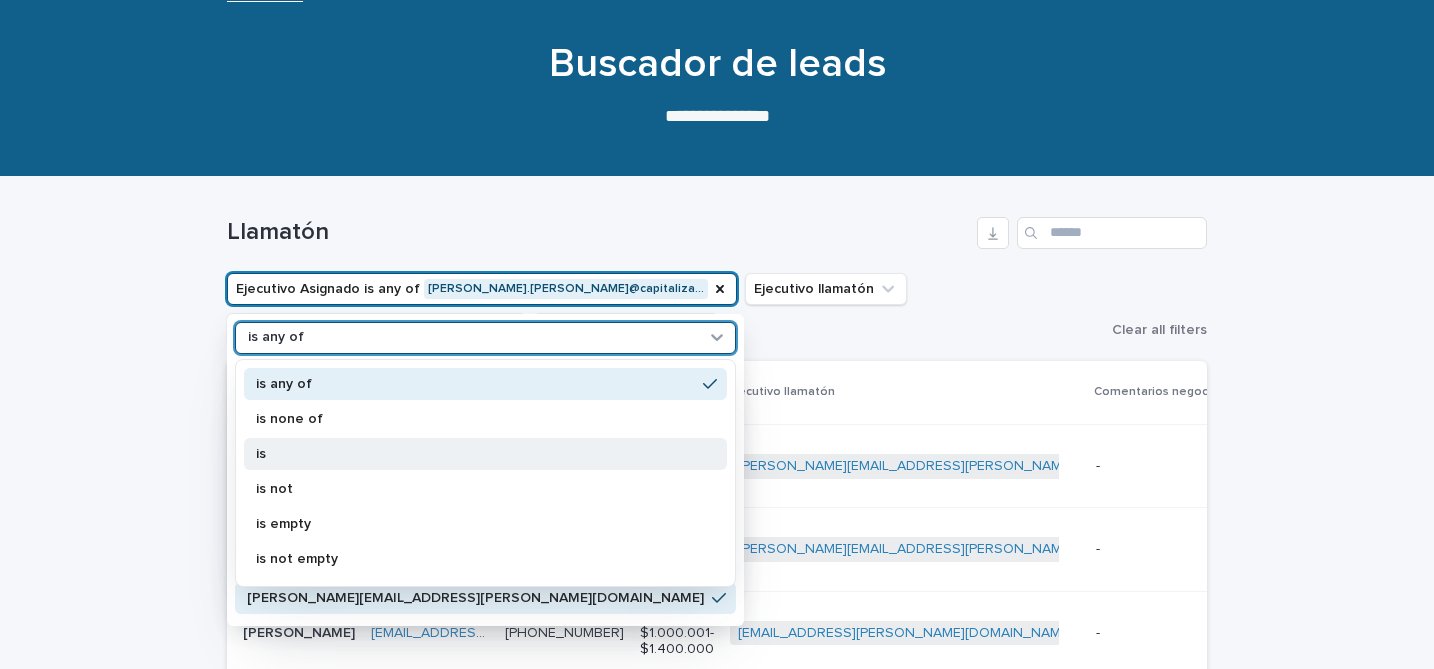 click on "is" at bounding box center [475, 454] 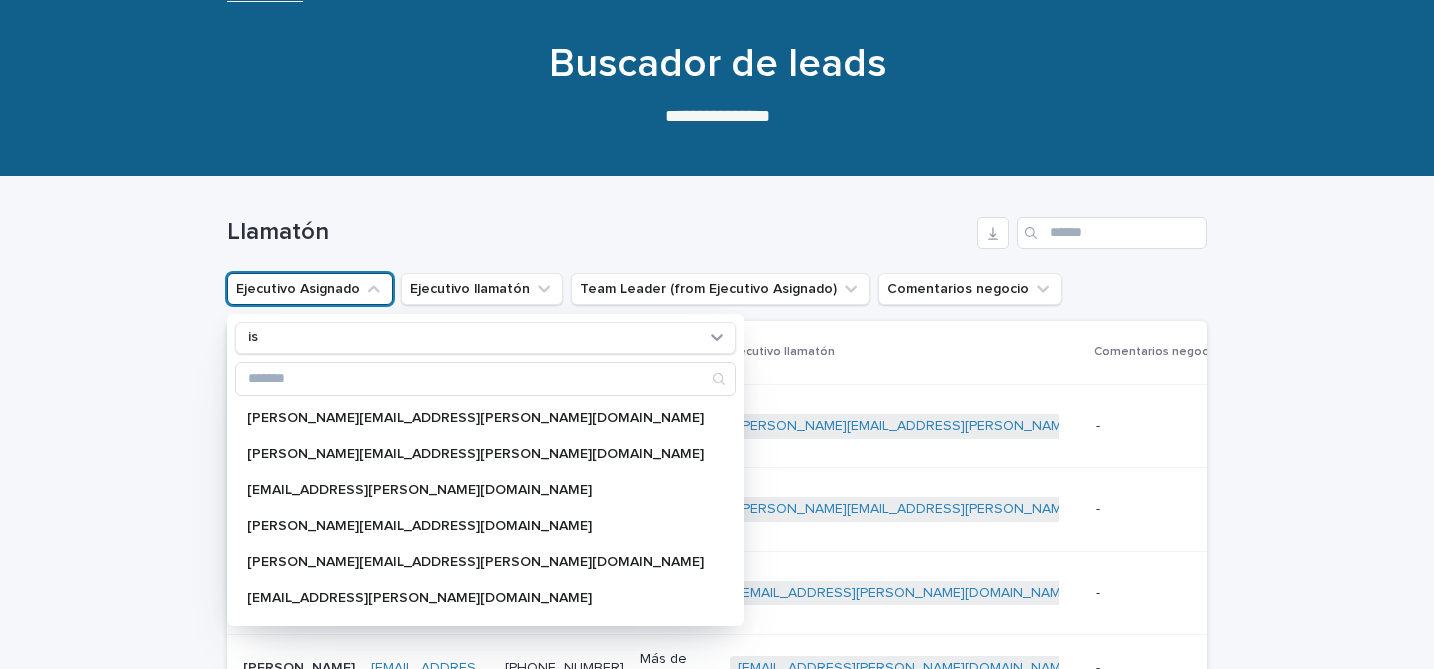 click on "Loading... Saving… Loading... Saving… Llamatón Ejecutivo Asignado is [PERSON_NAME][EMAIL_ADDRESS][PERSON_NAME][DOMAIN_NAME] [PERSON_NAME][DOMAIN_NAME][EMAIL_ADDRESS][PERSON_NAME][DOMAIN_NAME] [DOMAIN_NAME][EMAIL_ADDRESS][PERSON_NAME][DOMAIN_NAME] [DOMAIN_NAME][EMAIL_ADDRESS][DOMAIN_NAME] [PERSON_NAME][DOMAIN_NAME][EMAIL_ADDRESS][PERSON_NAME][DOMAIN_NAME] [PERSON_NAME][DOMAIN_NAME][EMAIL_ADDRESS][PERSON_NAME][DOMAIN_NAME] [PERSON_NAME][DOMAIN_NAME][EMAIL_ADDRESS][DOMAIN_NAME] [PERSON_NAME][DOMAIN_NAME][EMAIL_ADDRESS][PERSON_NAME][DOMAIN_NAME] [PERSON_NAME][DOMAIN_NAME][EMAIL_ADDRESS][PERSON_NAME][DOMAIN_NAME] [PERSON_NAME][DOMAIN_NAME][EMAIL_ADDRESS][PERSON_NAME][DOMAIN_NAME] [PERSON_NAME][DOMAIN_NAME][EMAIL_ADDRESS][PERSON_NAME][DOMAIN_NAME] [PERSON_NAME][DOMAIN_NAME][EMAIL_ADDRESS][PERSON_NAME][DOMAIN_NAME] [PERSON_NAME][DOMAIN_NAME][EMAIL_ADDRESS][PERSON_NAME][DOMAIN_NAME] [PERSON_NAME][DOMAIN_NAME][EMAIL_ADDRESS][PERSON_NAME][DOMAIN_NAME] [PERSON_NAME][DOMAIN_NAME][EMAIL_ADDRESS][PERSON_NAME][DOMAIN_NAME] [DOMAIN_NAME][EMAIL_ADDRESS][DOMAIN_NAME] [PERSON_NAME][DOMAIN_NAME][EMAIL_ADDRESS][PERSON_NAME][DOMAIN_NAME] [PERSON_NAME][DOMAIN_NAME][EMAIL_ADDRESS][DOMAIN_NAME] [DOMAIN_NAME][EMAIL_ADDRESS][DOMAIN_NAME] [PERSON_NAME][DOMAIN_NAME][EMAIL_ADDRESS][PERSON_NAME][DOMAIN_NAME] [PERSON_NAME][DOMAIN_NAME][EMAIL_ADDRESS][PERSON_NAME][DOMAIN_NAME] [DOMAIN_NAME][EMAIL_ADDRESS][DOMAIN_NAME] [DOMAIN_NAME][EMAIL_ADDRESS][DOMAIN_NAME] [DOMAIN_NAME][EMAIL_ADDRESS][DOMAIN_NAME] [PERSON_NAME][DOMAIN_NAME][EMAIL_ADDRESS][PERSON_NAME][DOMAIN_NAME] [PERSON_NAME][DOMAIN_NAME][EMAIL_ADDRESS][PERSON_NAME][DOMAIN_NAME] [DOMAIN_NAME][EMAIL_ADDRESS][DOMAIN_NAME] [PERSON_NAME][DOMAIN_NAME][EMAIL_ADDRESS][PERSON_NAME][DOMAIN_NAME] Nombre Email" at bounding box center (717, 766) 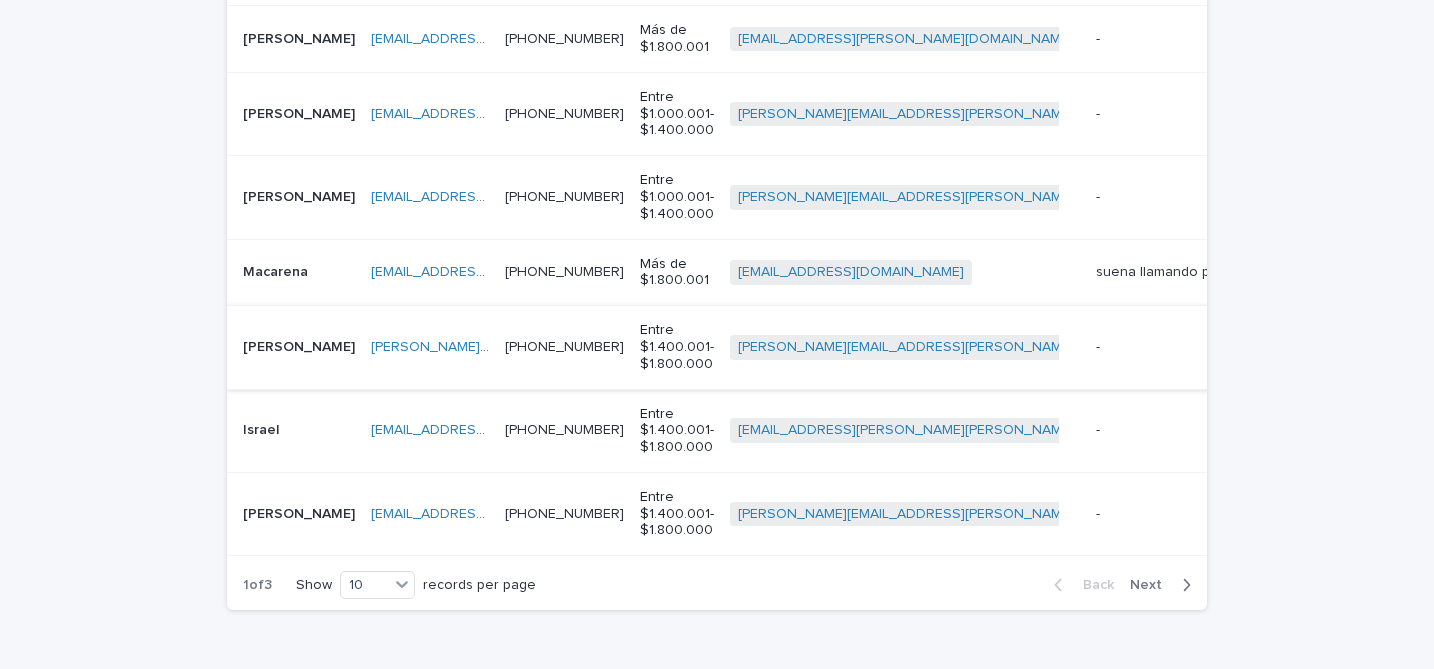 scroll, scrollTop: 896, scrollLeft: 0, axis: vertical 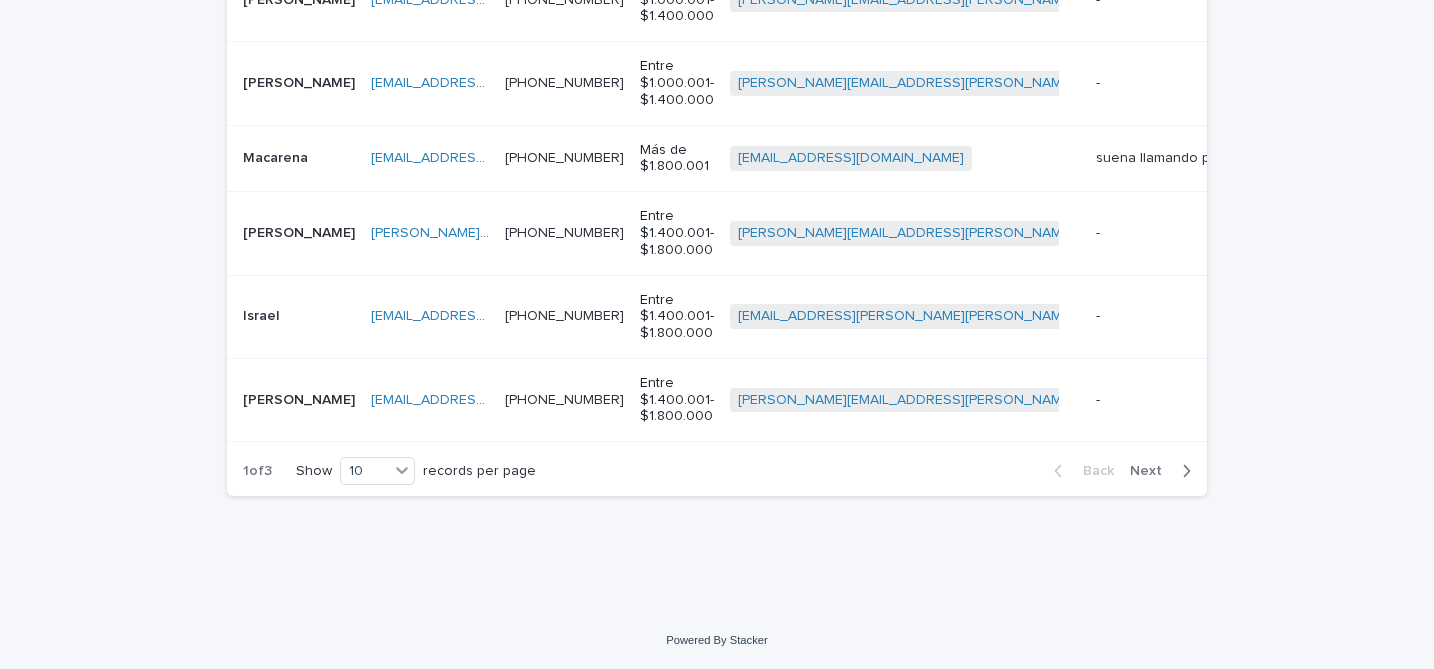 click 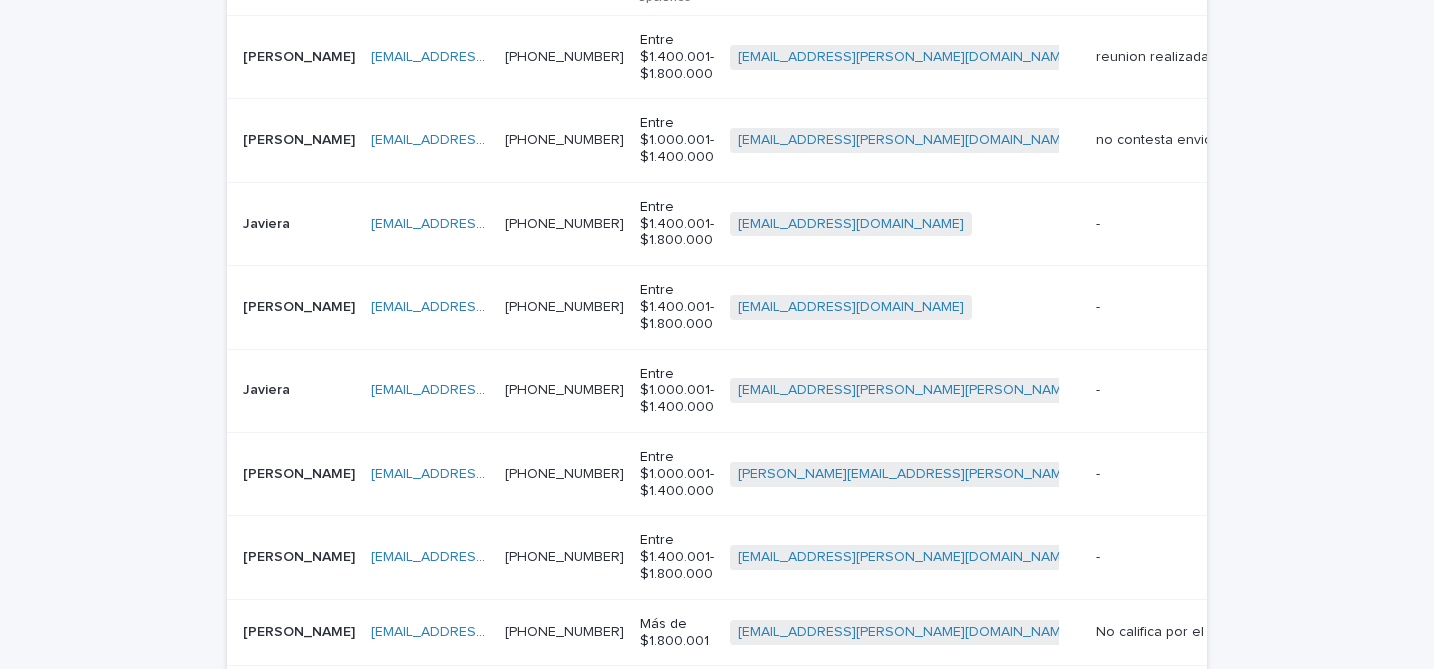 scroll, scrollTop: 913, scrollLeft: 0, axis: vertical 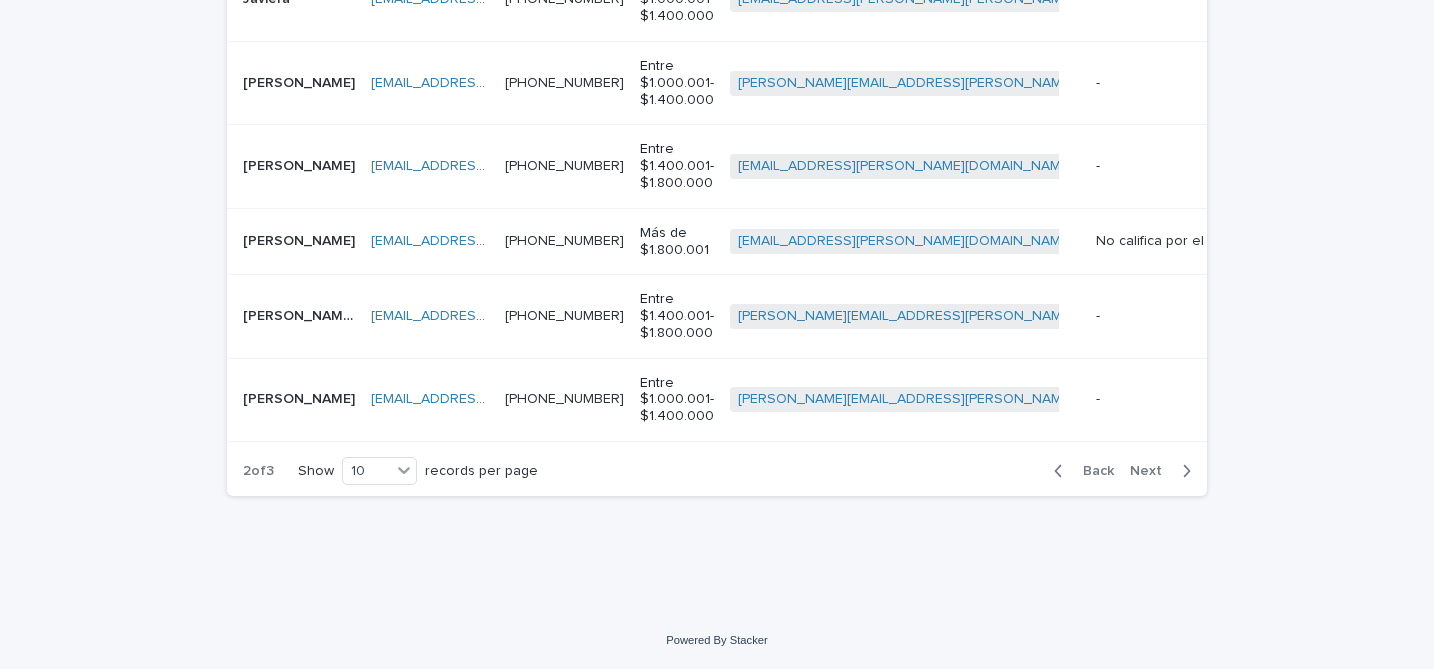 click at bounding box center (1062, 471) 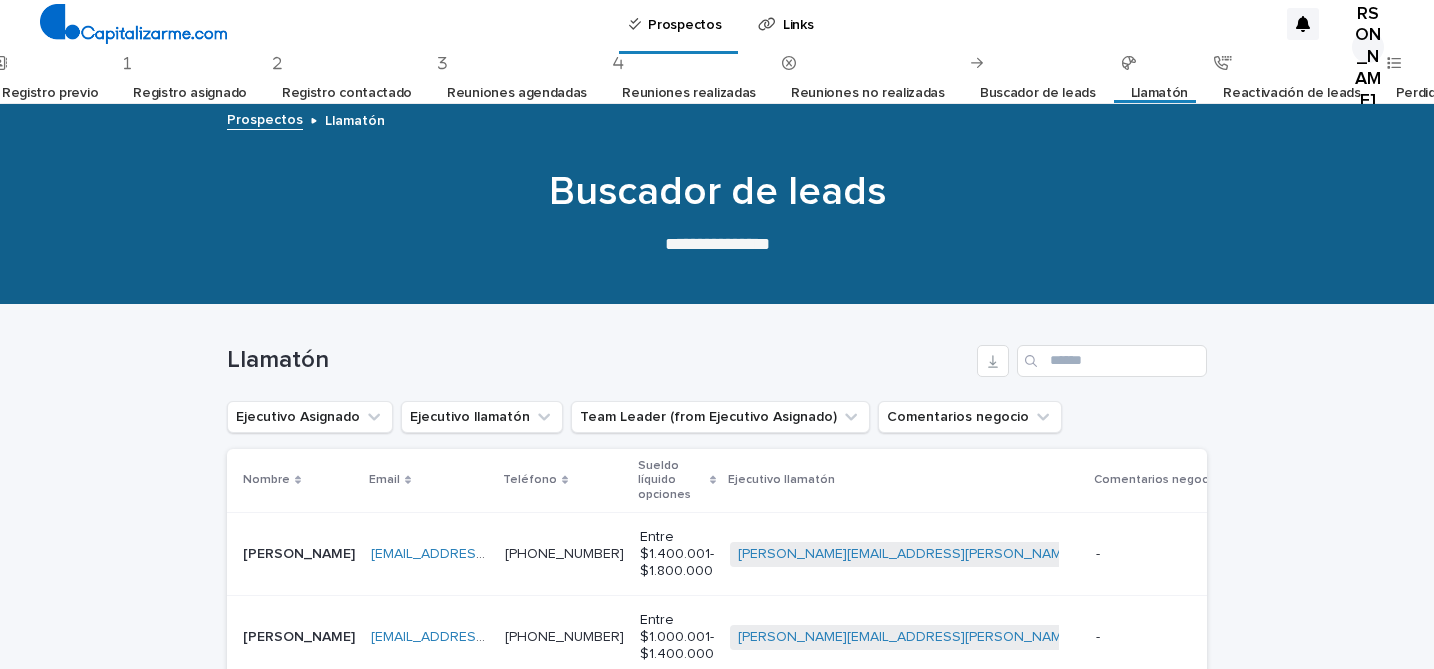 scroll, scrollTop: 0, scrollLeft: 0, axis: both 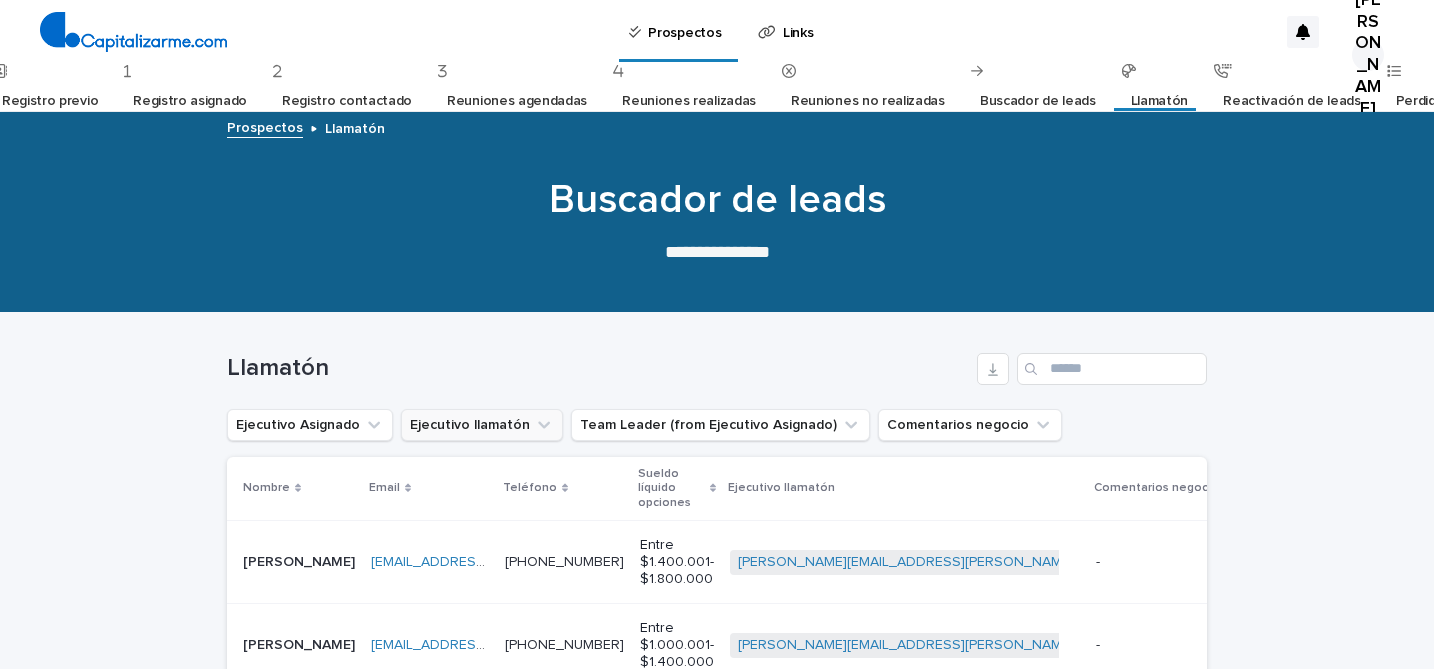click 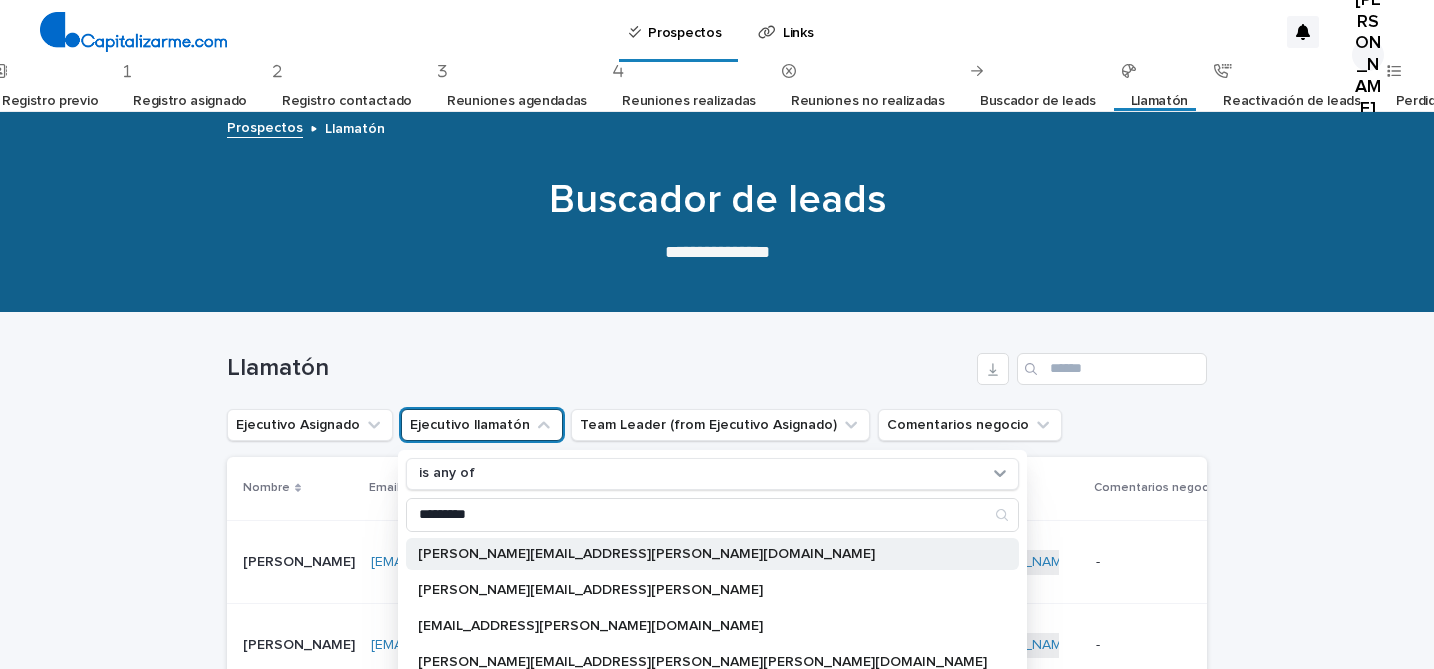 type on "*********" 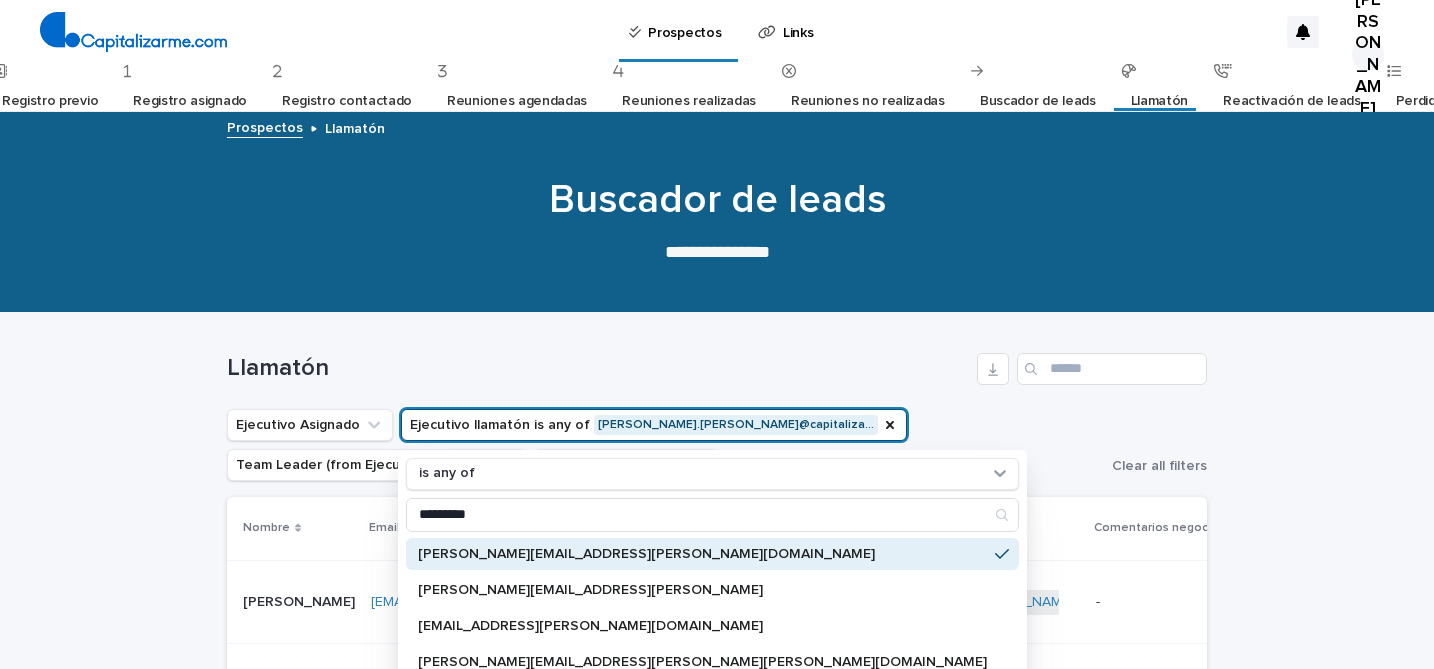 click on "Ejecutivo Asignado Ejecutivo llamatón is any of [PERSON_NAME].[PERSON_NAME]@capitaliza… is any of ********* [PERSON_NAME][EMAIL_ADDRESS][PERSON_NAME][DOMAIN_NAME] [PERSON_NAME][DOMAIN_NAME][EMAIL_ADDRESS][PERSON_NAME][DOMAIN_NAME] [DOMAIN_NAME][EMAIL_ADDRESS][PERSON_NAME][DOMAIN_NAME] [PERSON_NAME][DOMAIN_NAME][EMAIL_ADDRESS][PERSON_NAME][PERSON_NAME][DOMAIN_NAME] [PERSON_NAME][DOMAIN_NAME][EMAIL_ADDRESS][PERSON_NAME][DOMAIN_NAME] [PERSON_NAME][DOMAIN_NAME][EMAIL_ADDRESS][PERSON_NAME][DOMAIN_NAME] [PERSON_NAME][DOMAIN_NAME][EMAIL_ADDRESS][DOMAIN_NAME] [PERSON_NAME][DOMAIN_NAME][EMAIL_ADDRESS][PERSON_NAME][PERSON_NAME][DOMAIN_NAME] Team Leader (from Ejecutivo Asignado) Comentarios negocio" at bounding box center [665, 445] 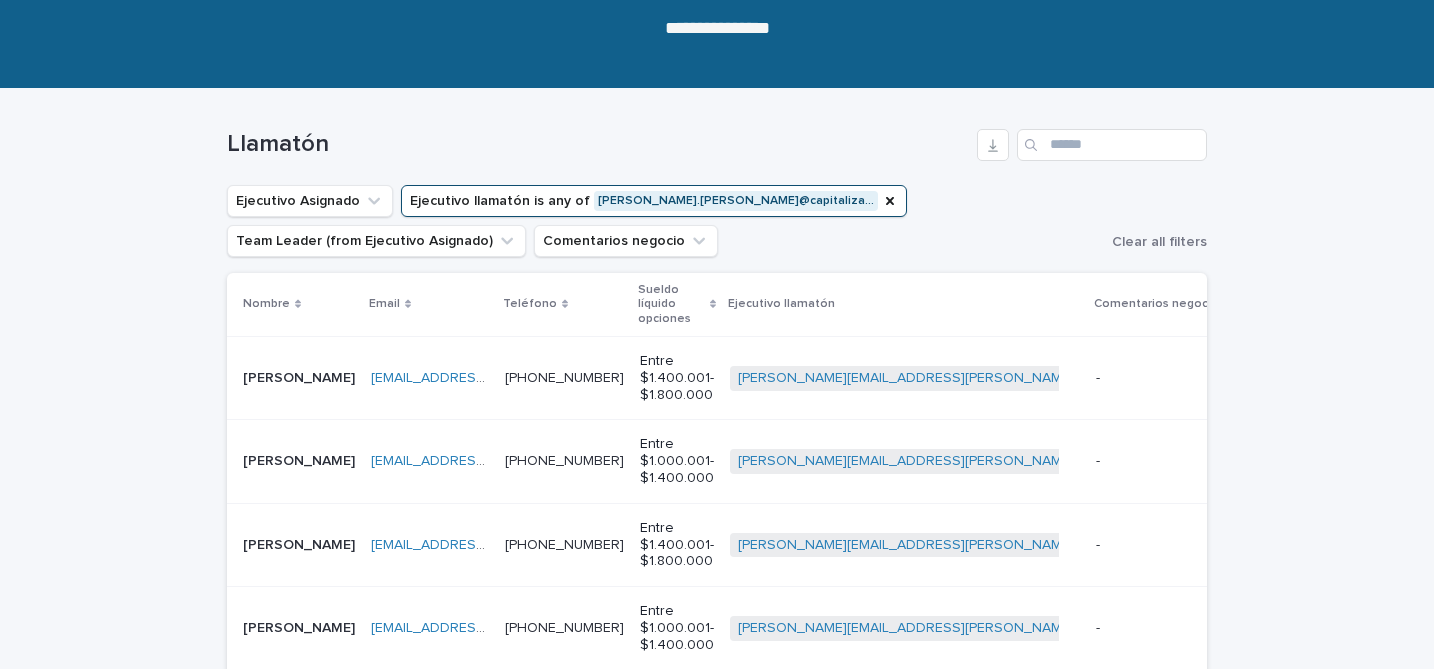 scroll, scrollTop: 0, scrollLeft: 0, axis: both 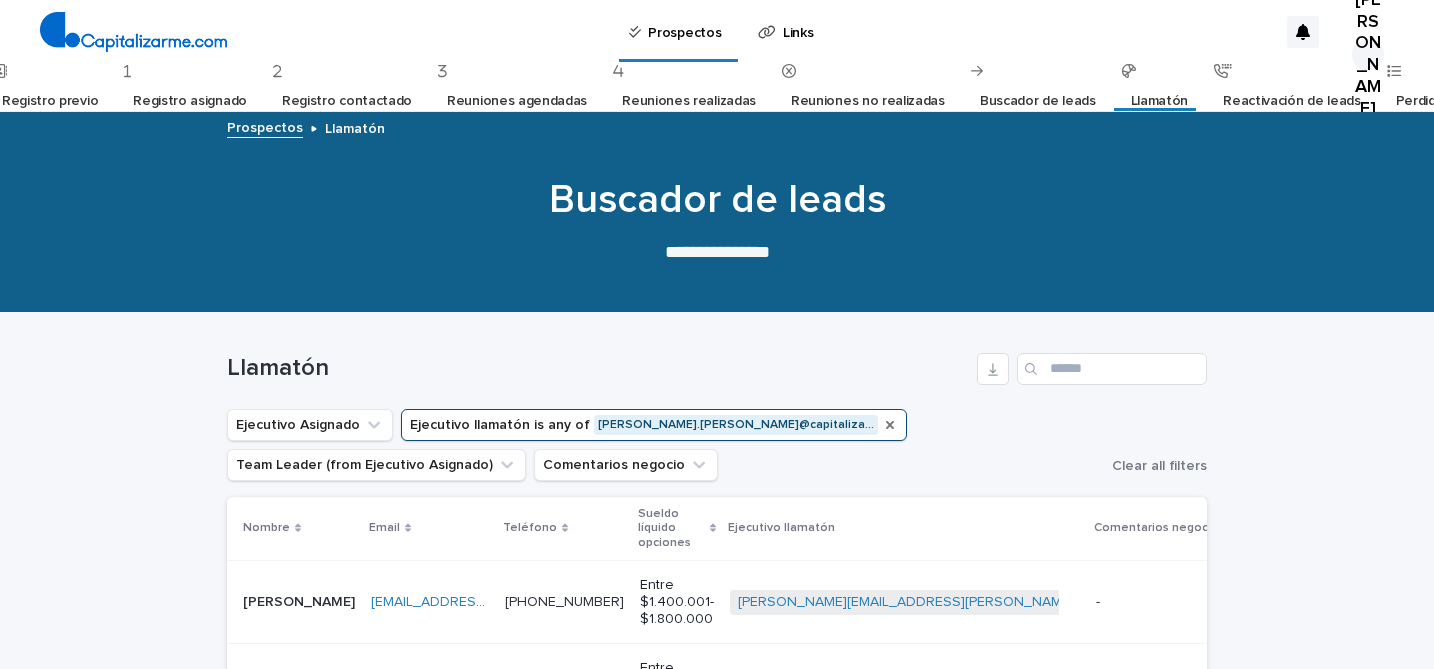 click 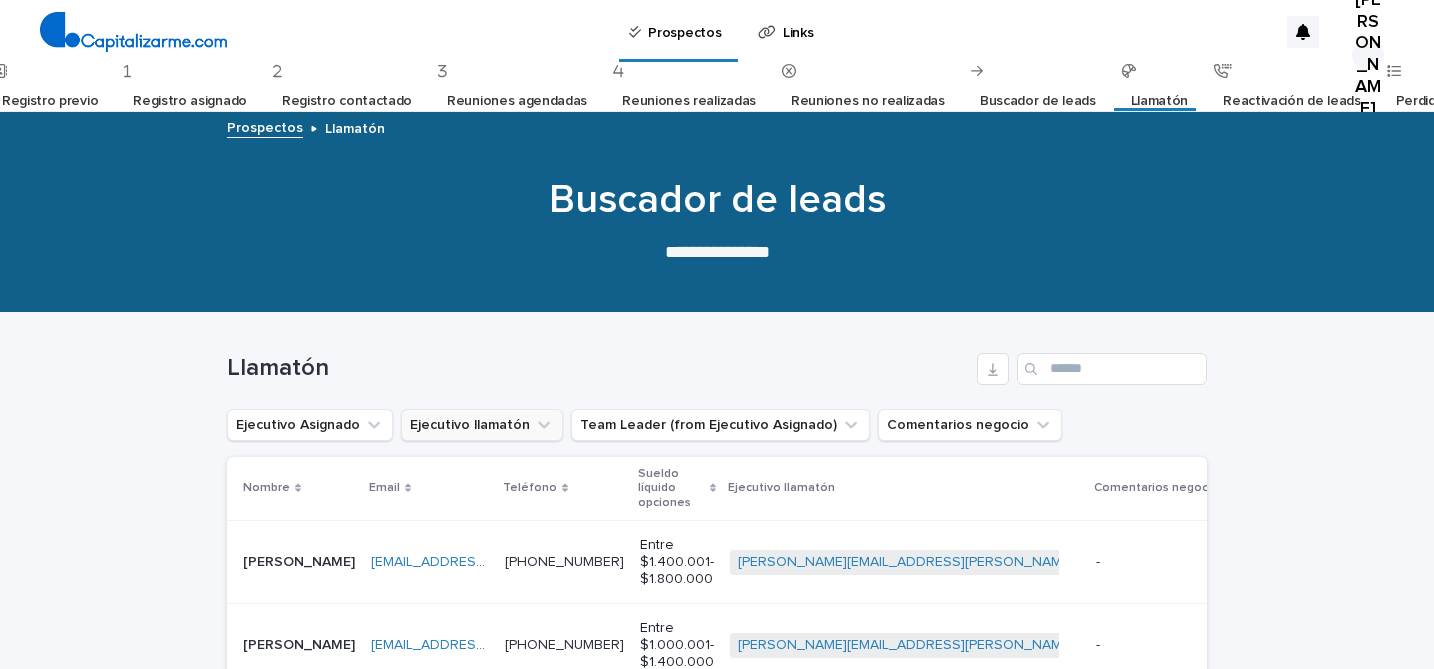 click 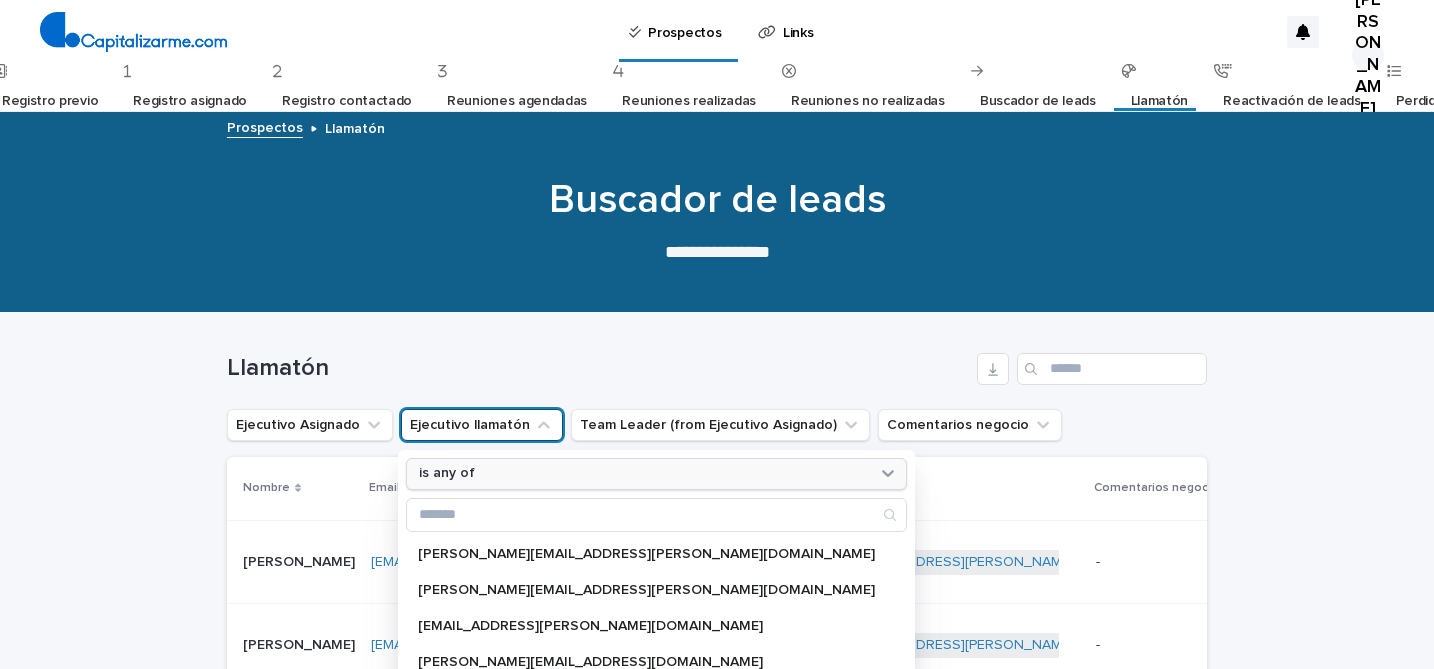 click on "is any of" at bounding box center [644, 473] 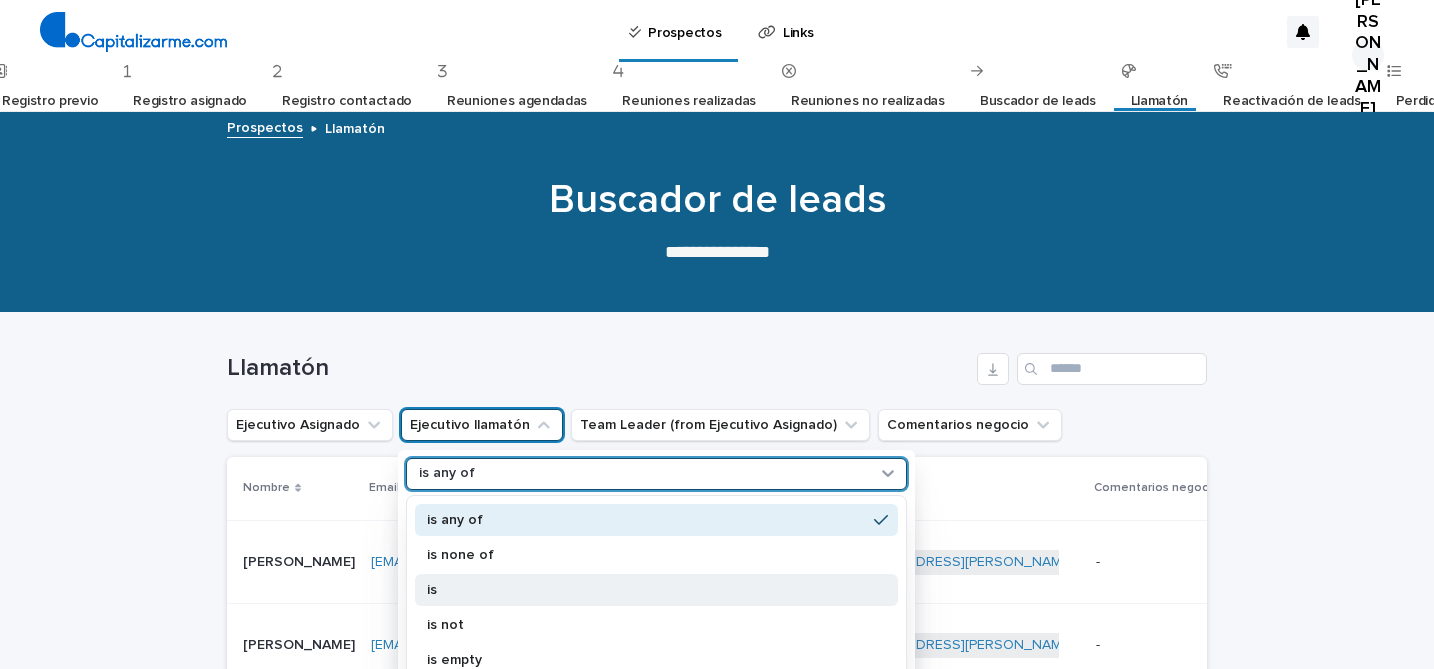 click on "is" at bounding box center (656, 590) 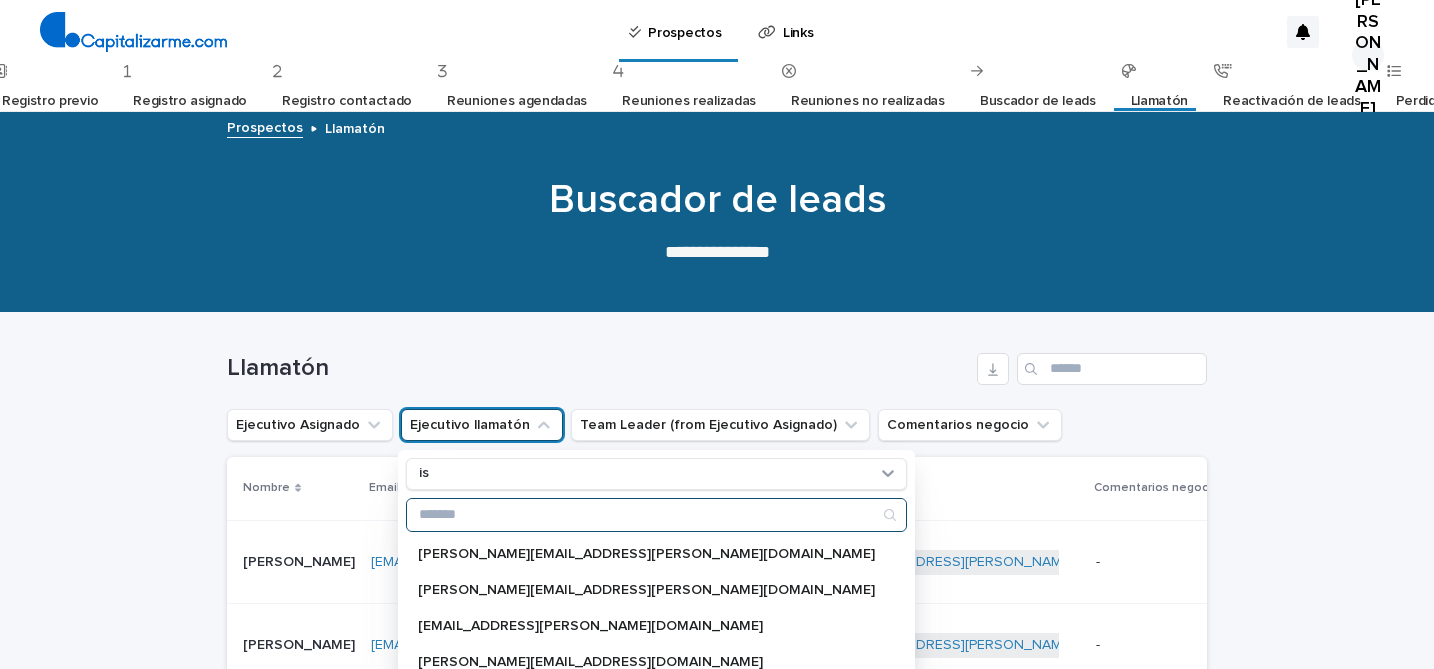 click at bounding box center (656, 515) 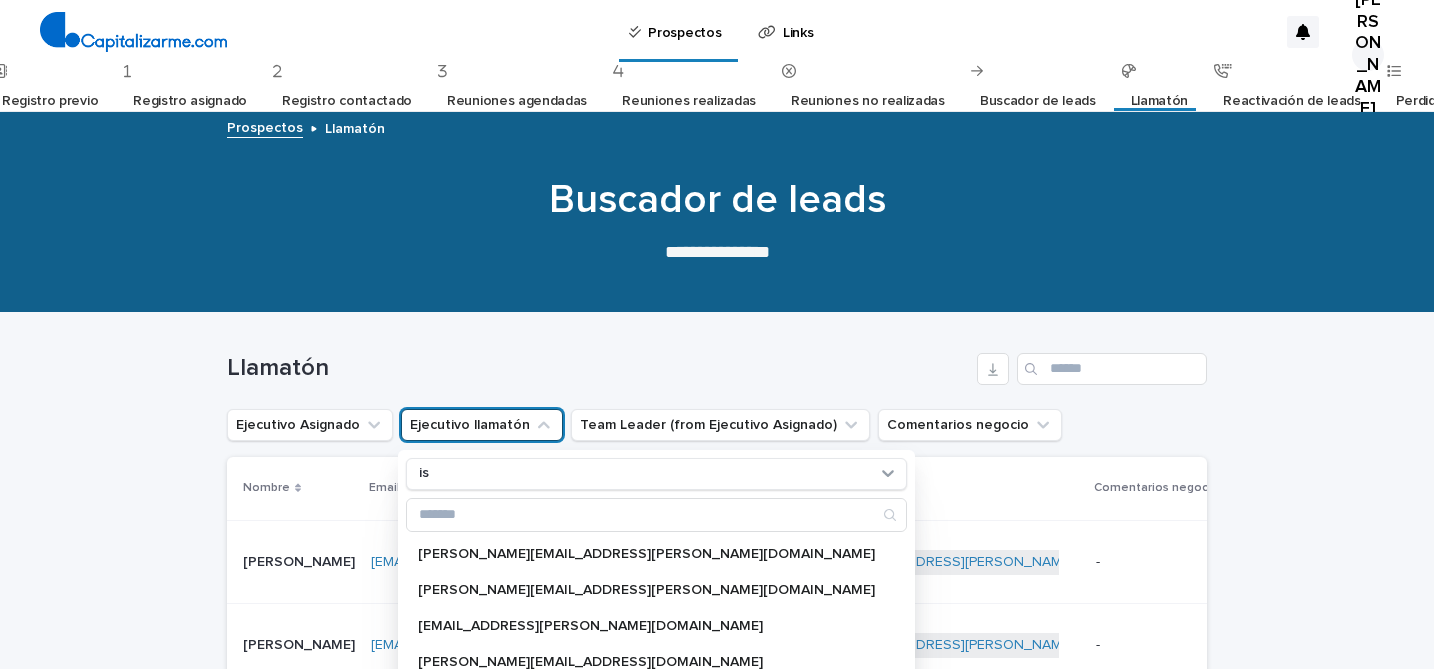 click on "Llamatón" at bounding box center (717, 361) 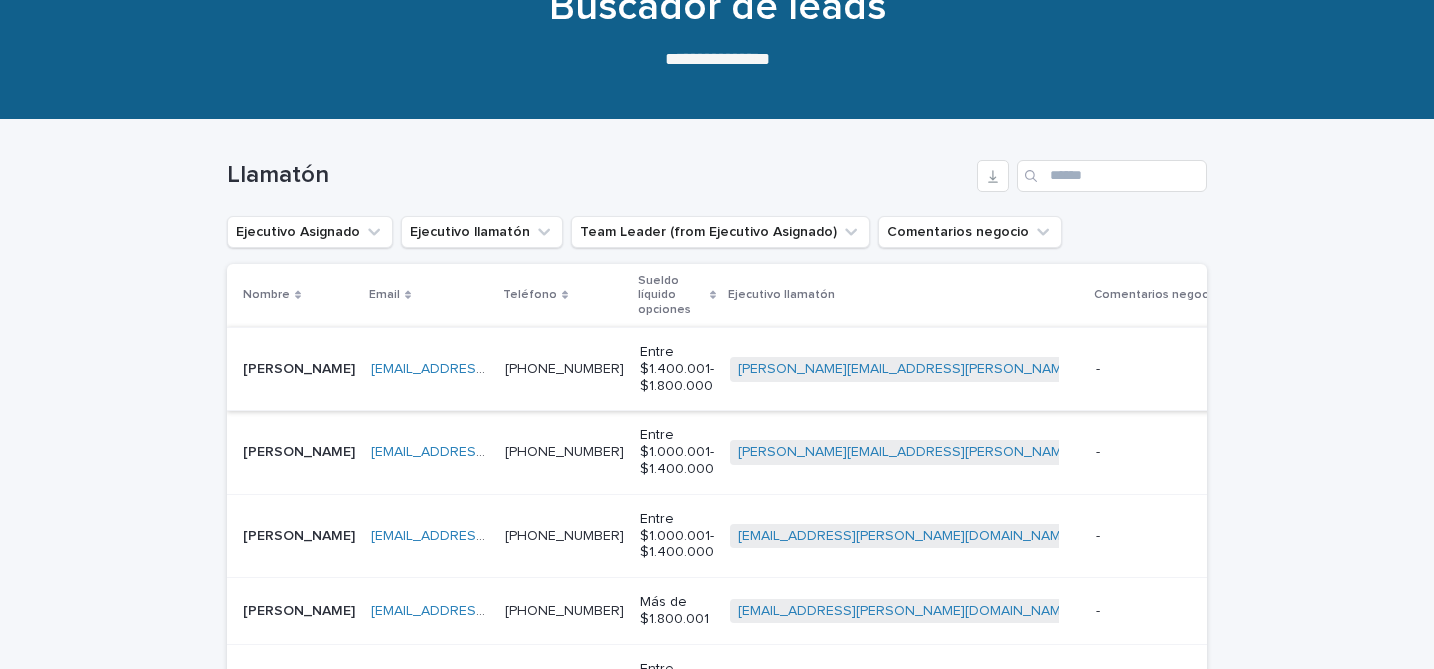 scroll, scrollTop: 200, scrollLeft: 0, axis: vertical 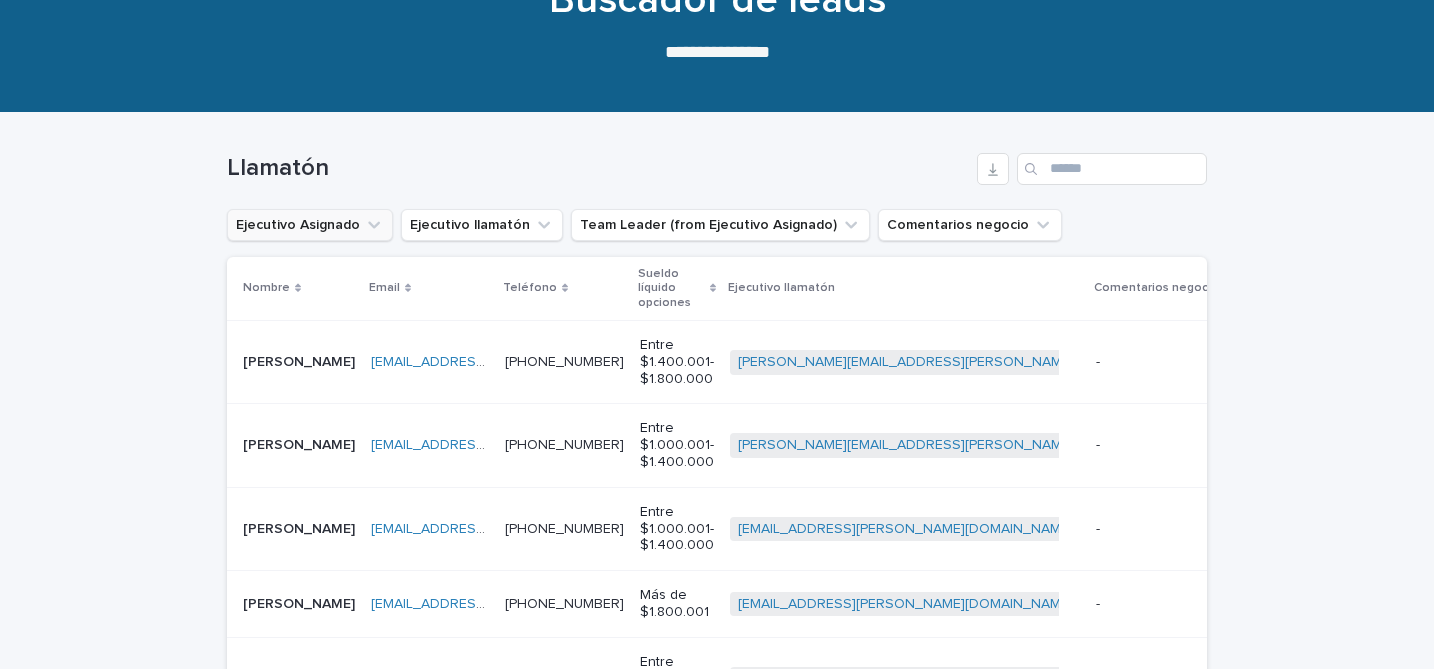 click on "Ejecutivo Asignado" at bounding box center [310, 225] 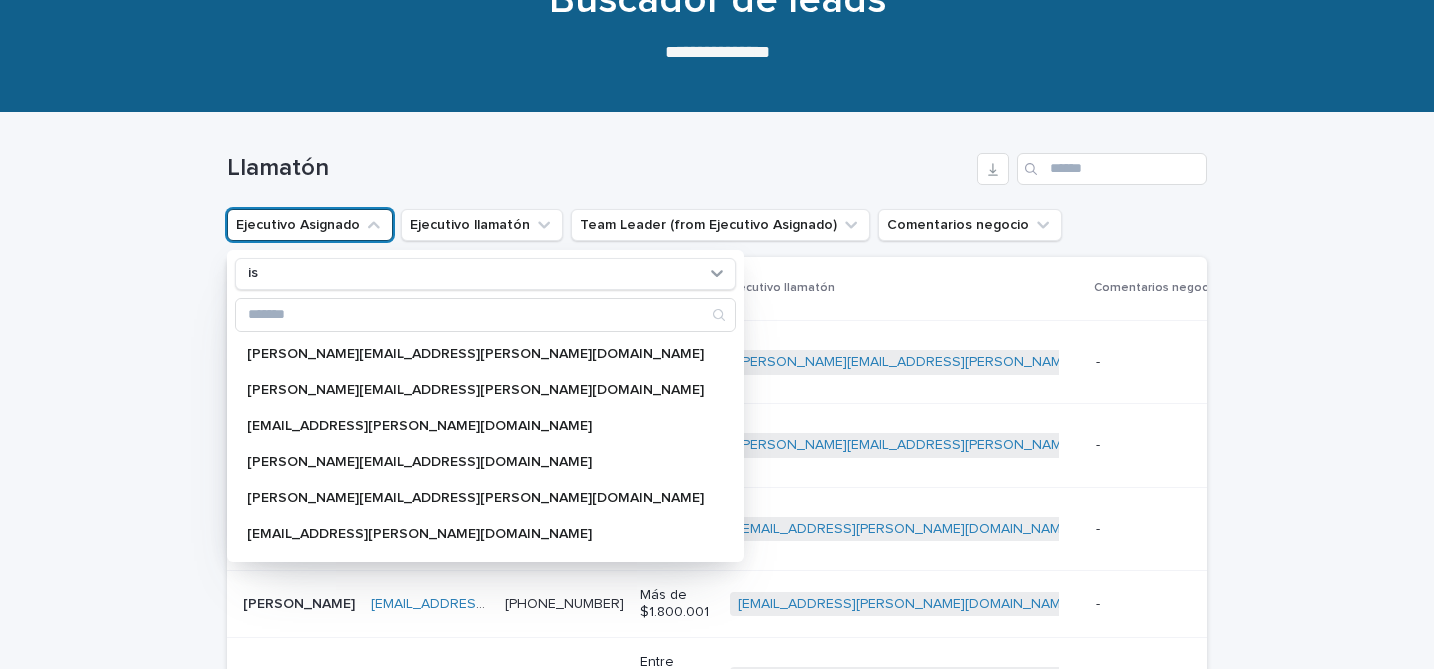 click on "Llamatón" at bounding box center (598, 168) 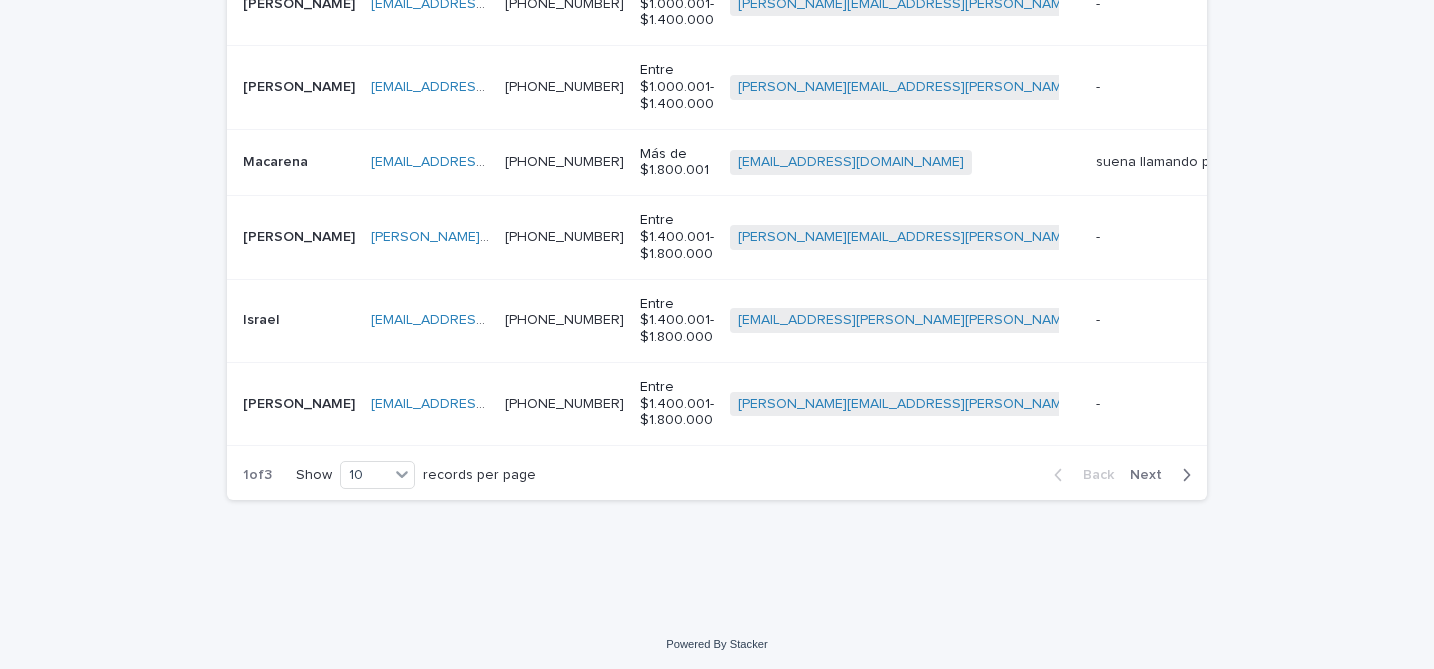 scroll, scrollTop: 896, scrollLeft: 0, axis: vertical 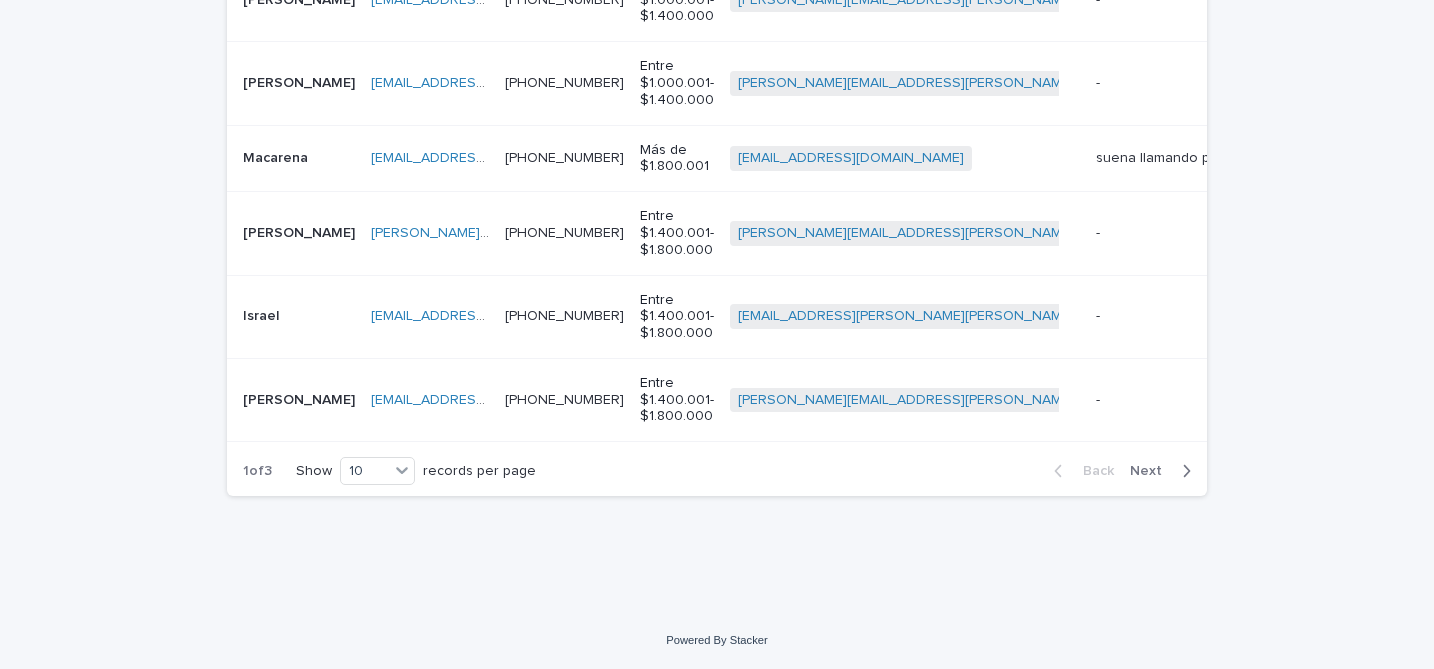 click 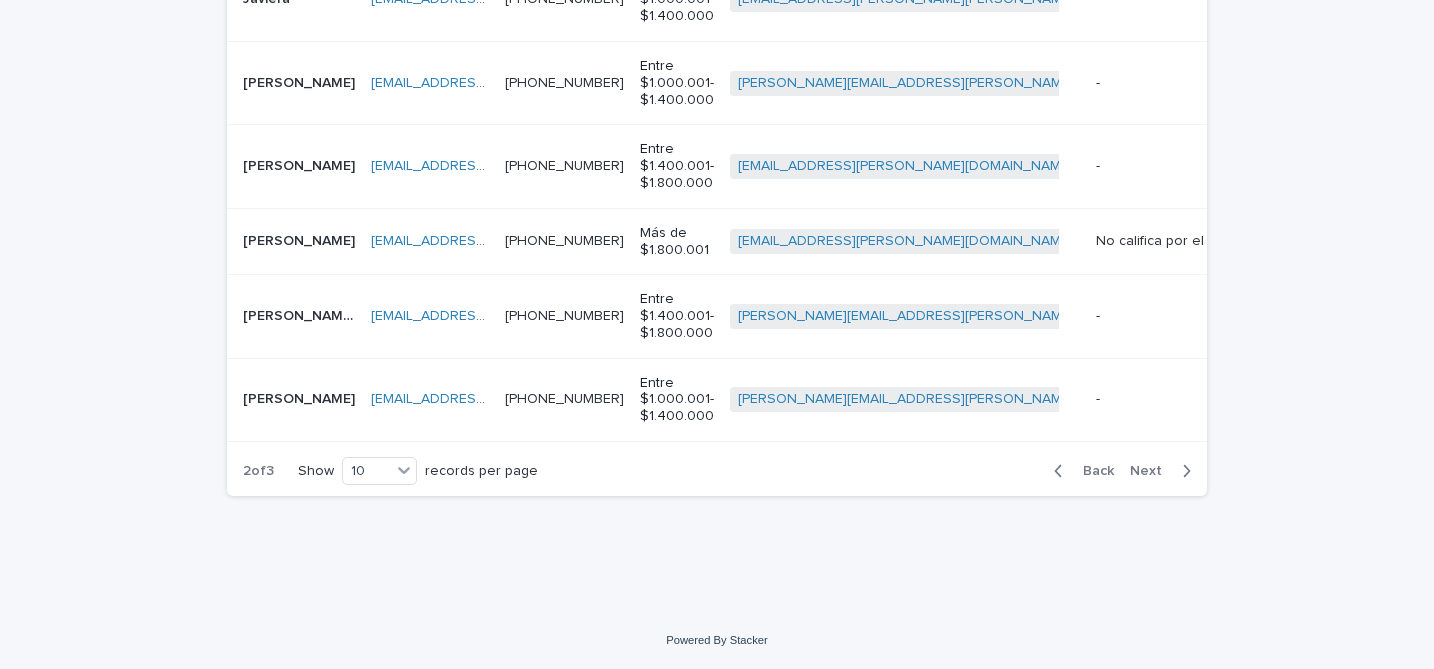 scroll, scrollTop: 904, scrollLeft: 0, axis: vertical 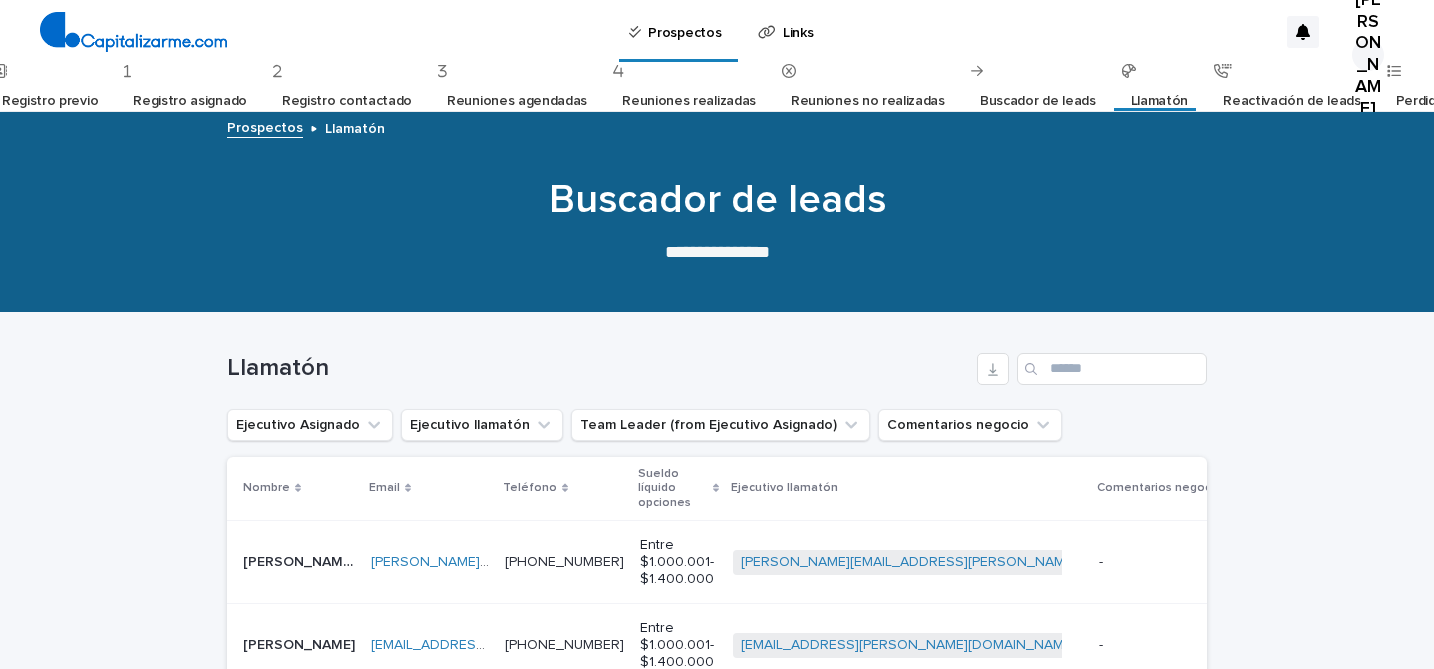 click on "Registro previo" at bounding box center [50, 101] 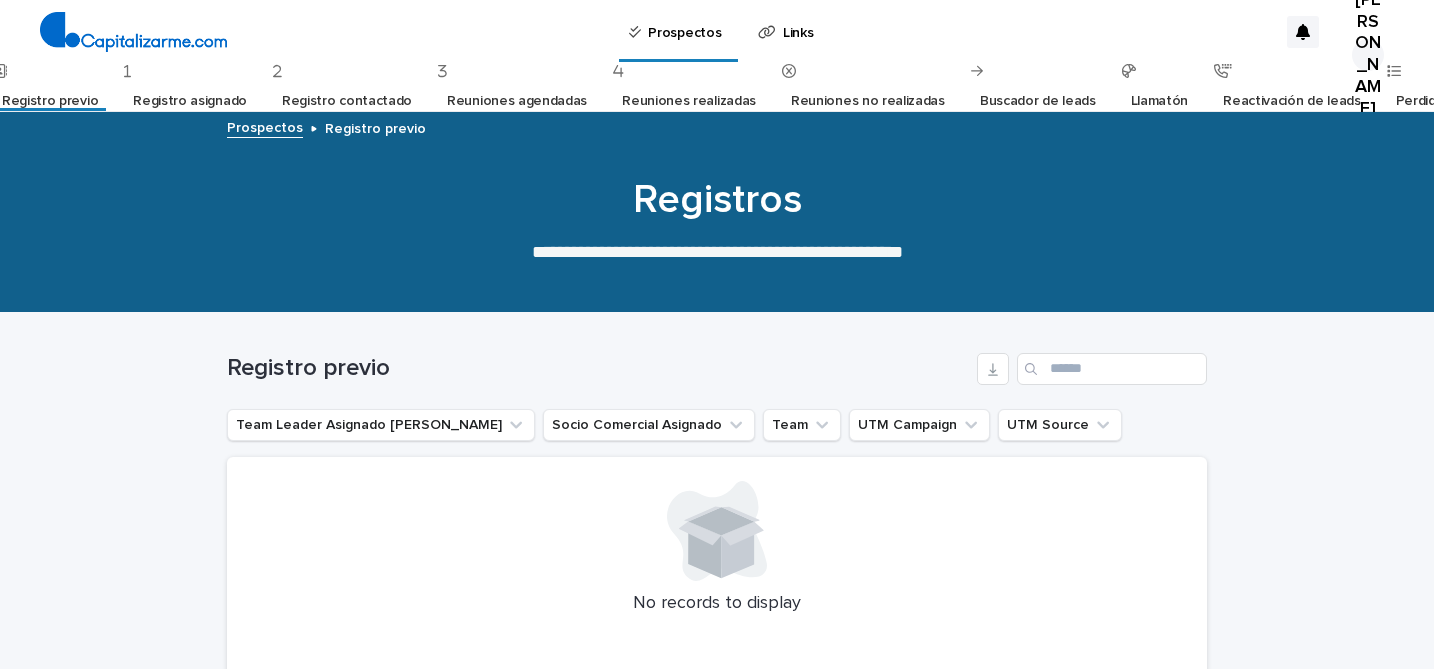 click on "Registro asignado" at bounding box center (190, 101) 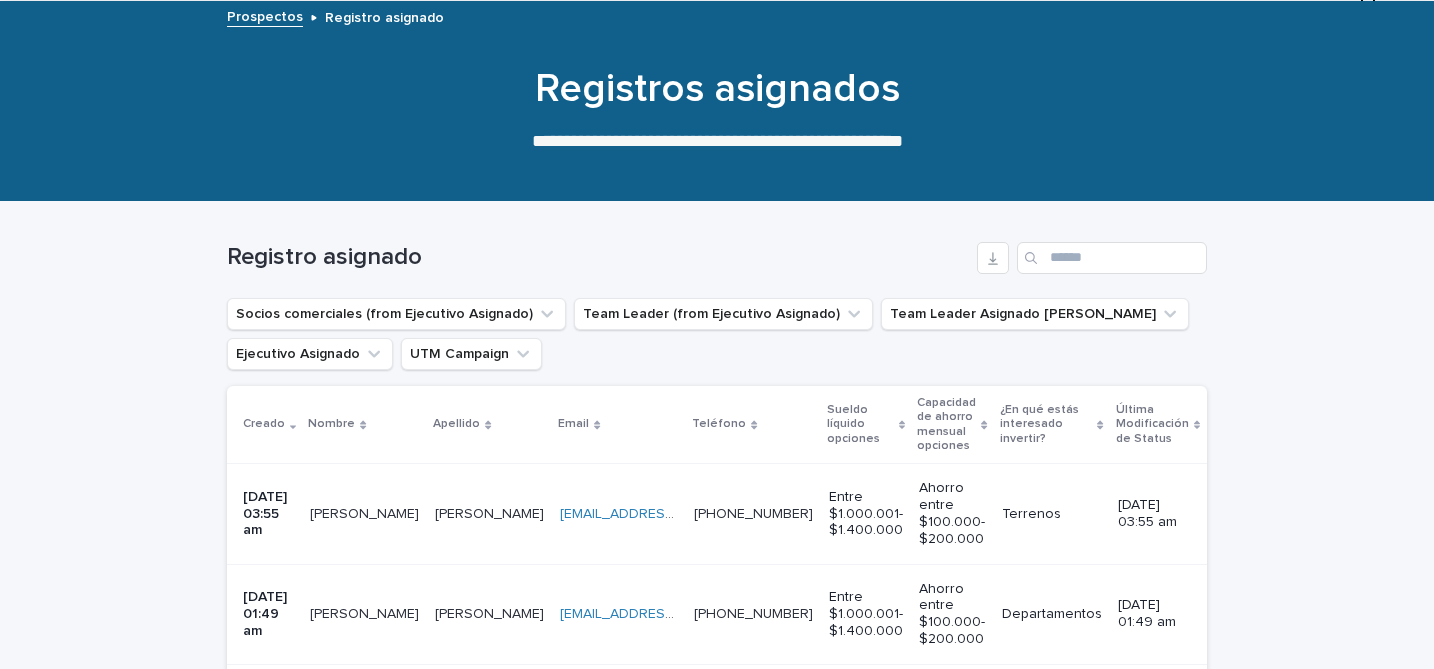 scroll, scrollTop: 109, scrollLeft: 0, axis: vertical 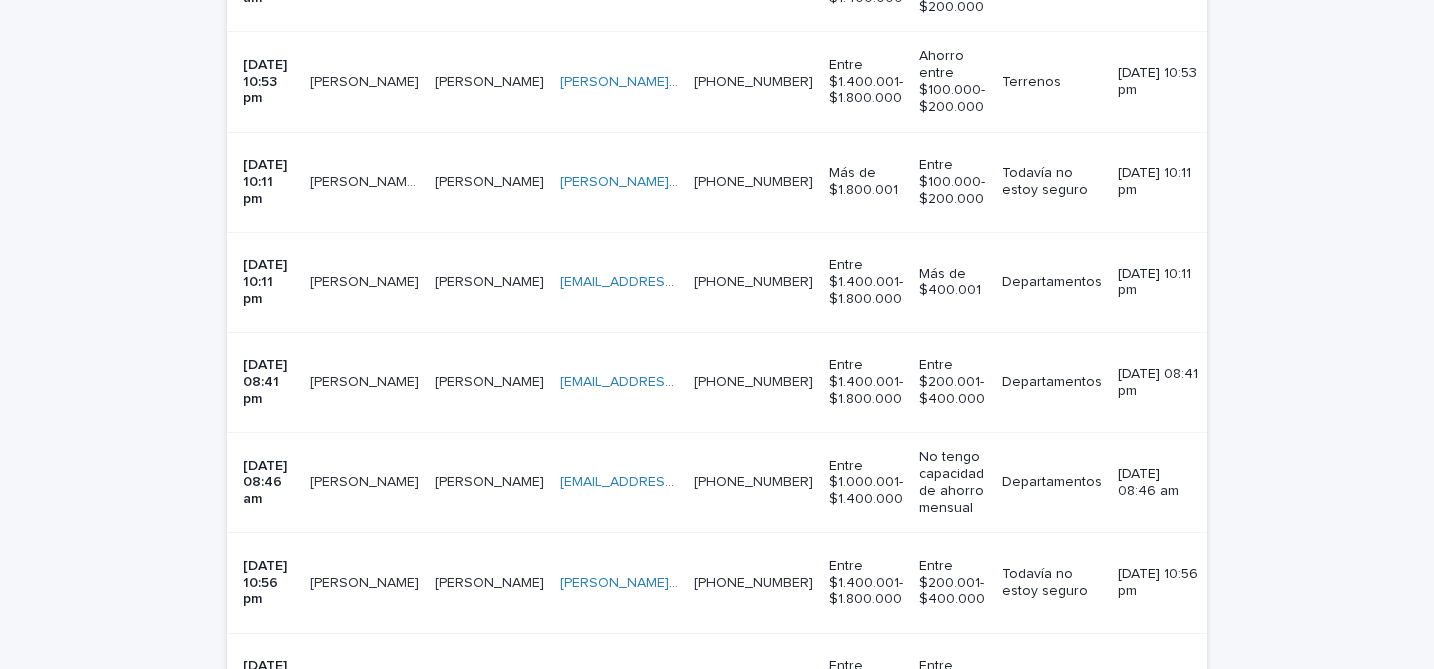 click on "[PERSON_NAME]" at bounding box center [489, 182] 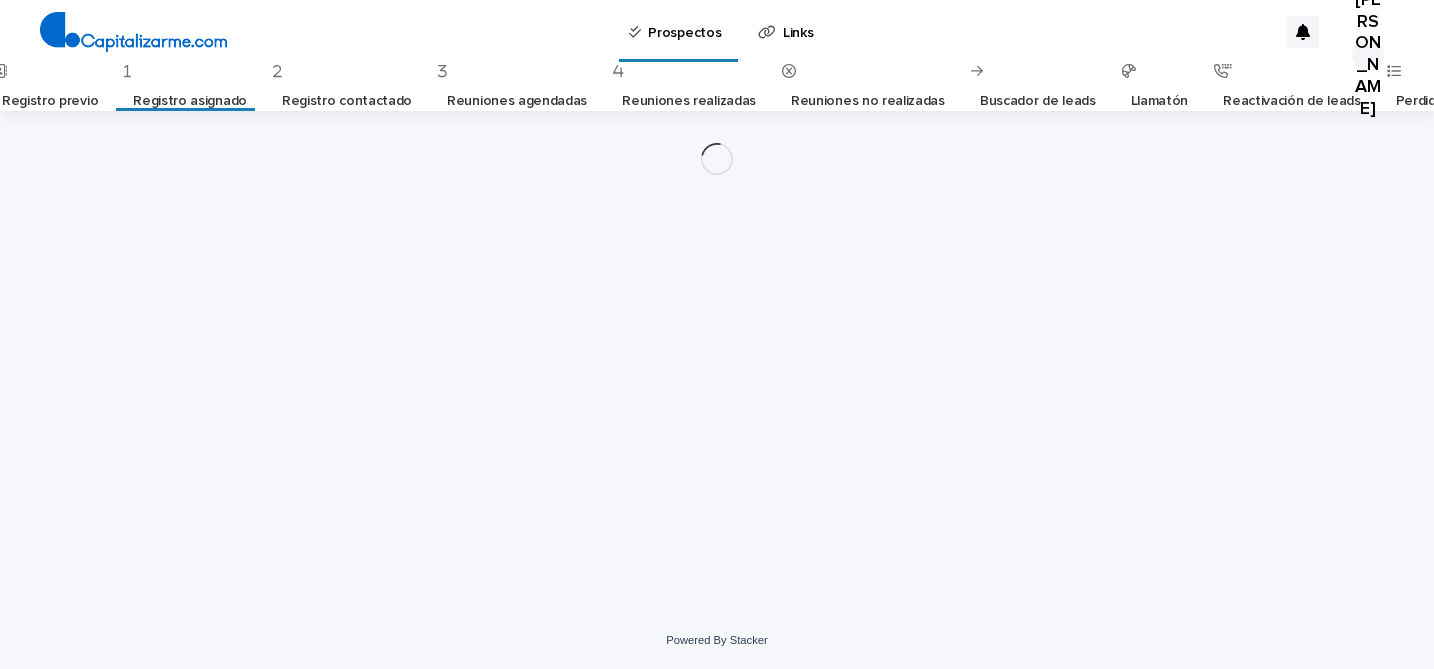 scroll, scrollTop: 0, scrollLeft: 0, axis: both 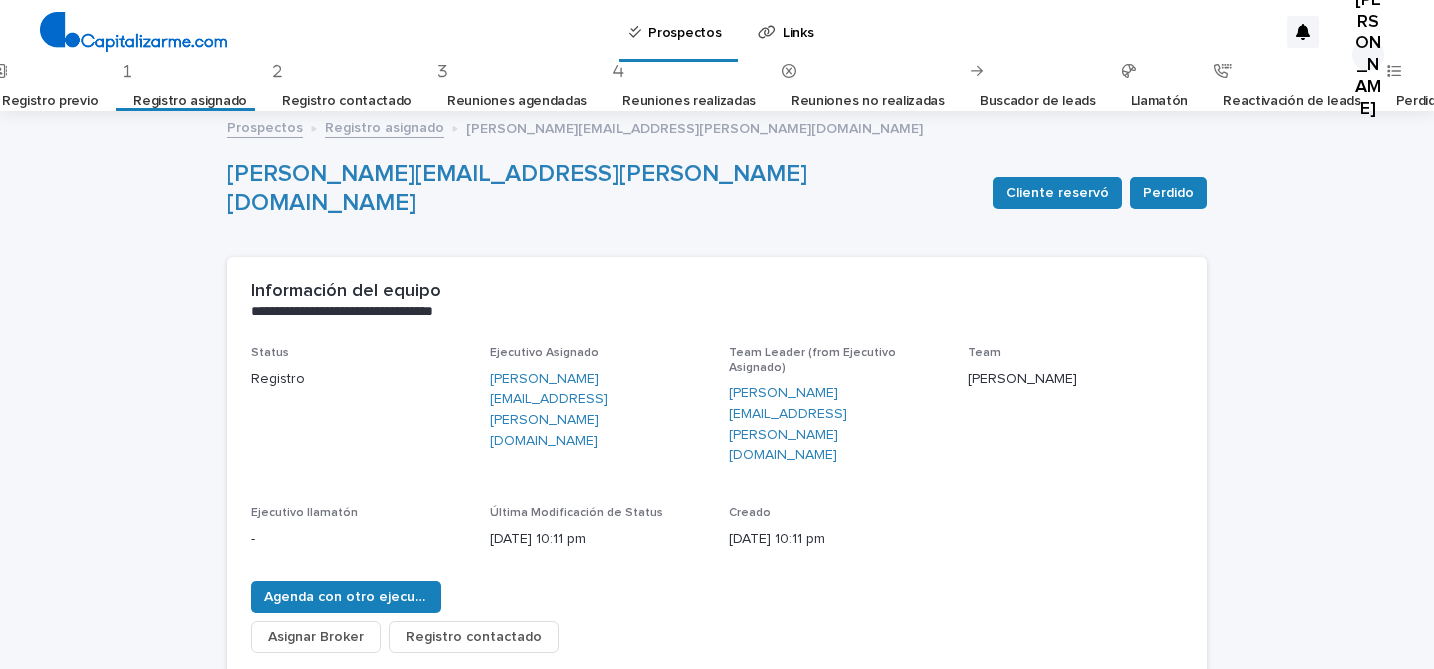 click on "[PERSON_NAME][EMAIL_ADDRESS][PERSON_NAME][DOMAIN_NAME] Cliente reservó Perdido" at bounding box center [717, 193] 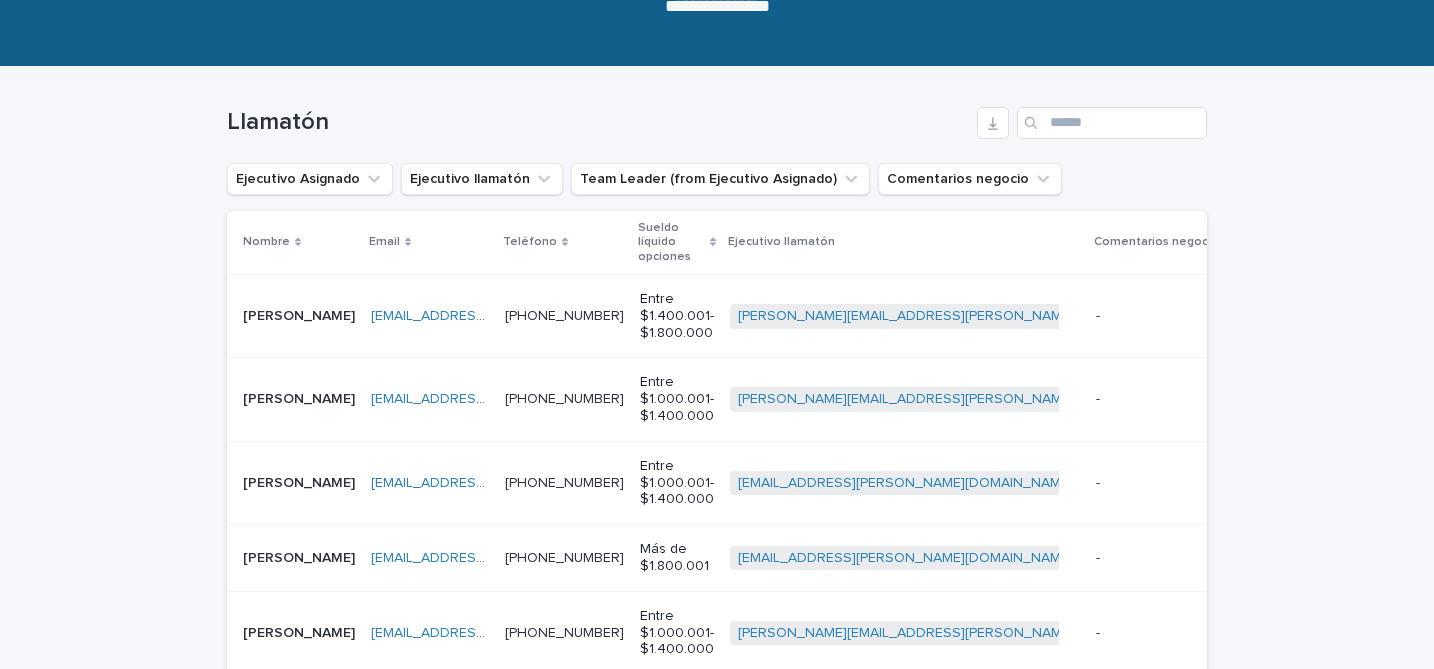 scroll, scrollTop: 250, scrollLeft: 0, axis: vertical 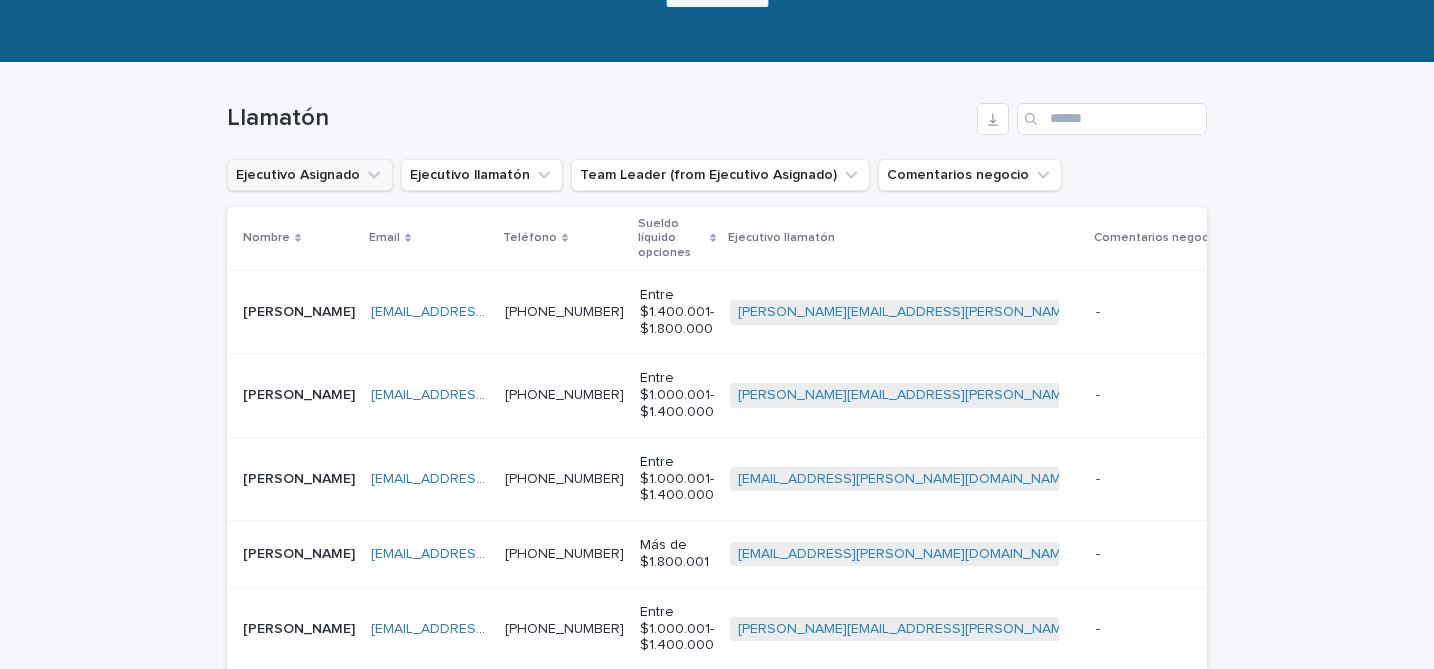 click 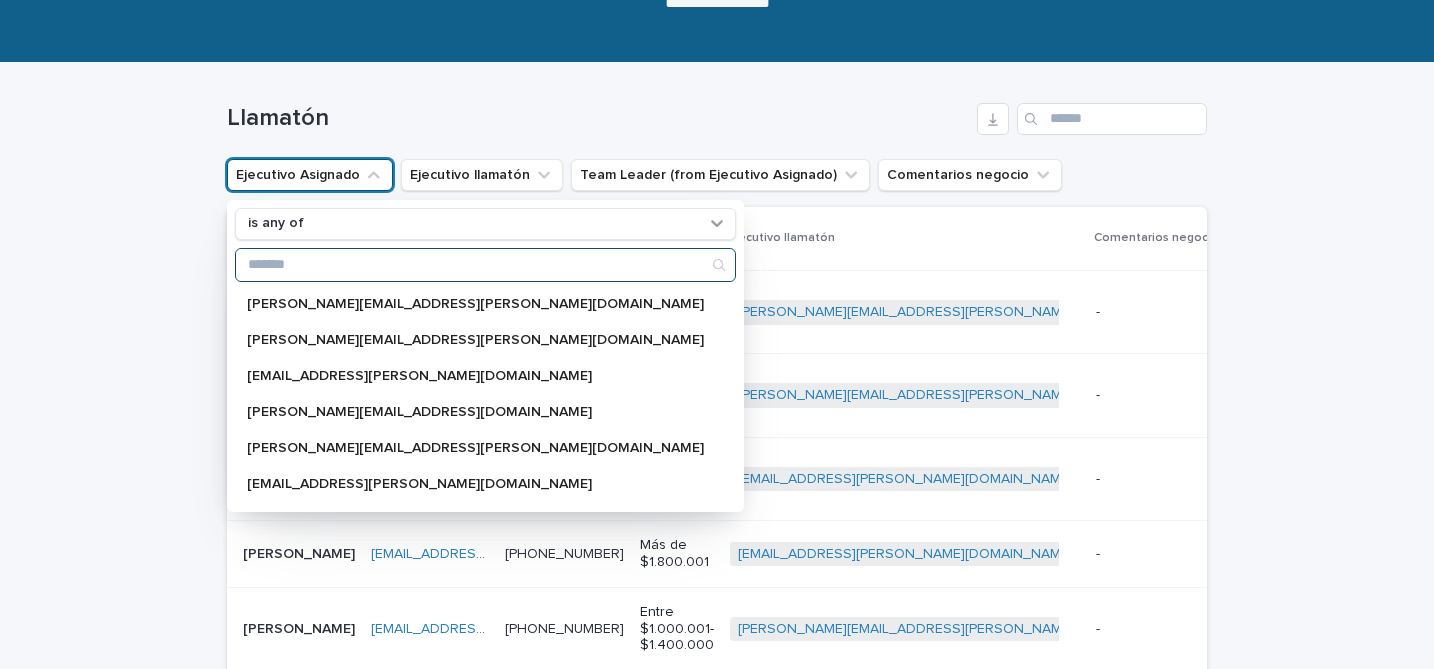 click at bounding box center [485, 265] 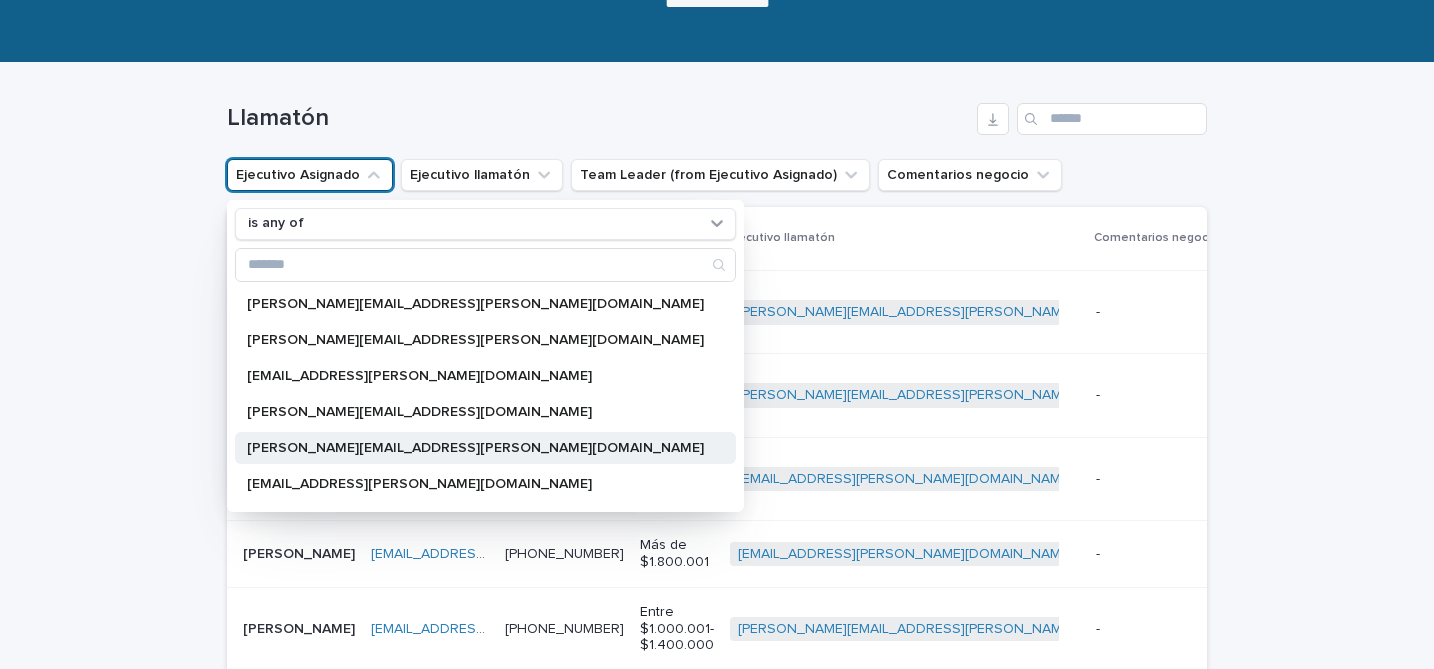 click on "[PERSON_NAME][EMAIL_ADDRESS][PERSON_NAME][DOMAIN_NAME]" at bounding box center (485, 448) 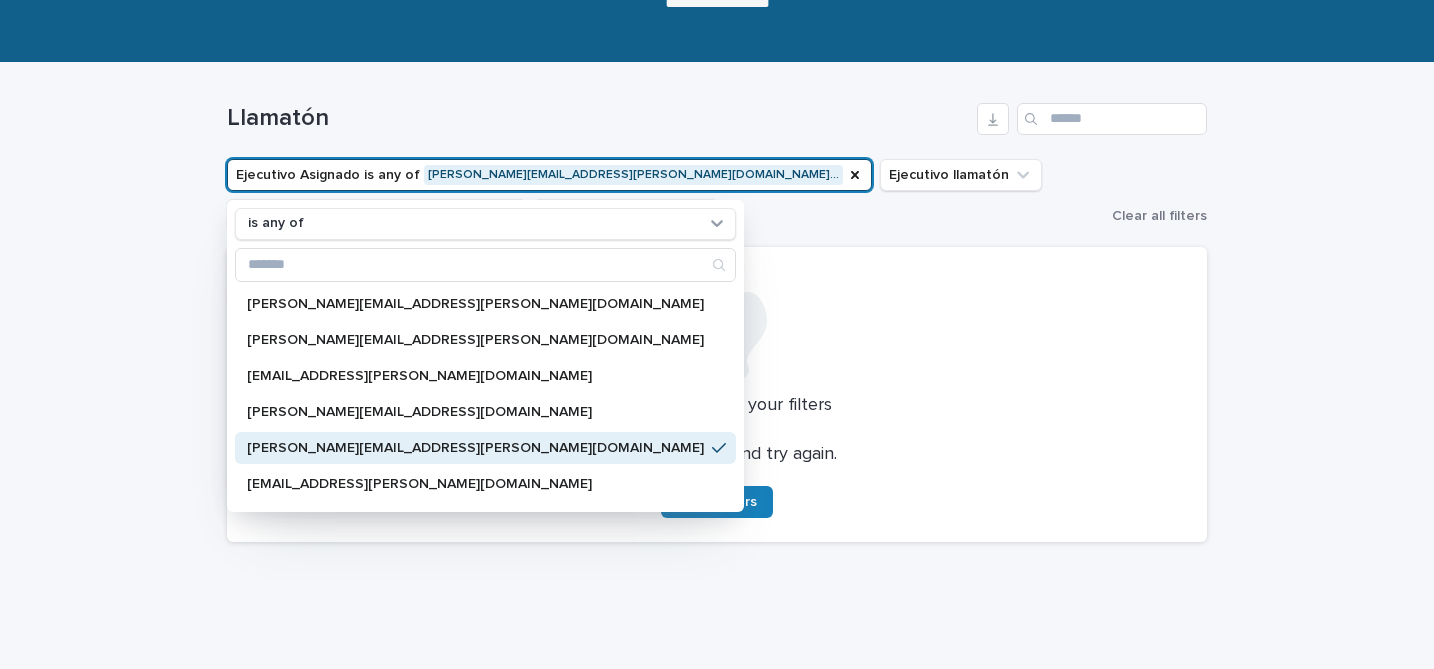 click on "Ejecutivo Asignado is any of [PERSON_NAME][EMAIL_ADDRESS][PERSON_NAME][DOMAIN_NAME]… is any of [PERSON_NAME][EMAIL_ADDRESS][PERSON_NAME][DOMAIN_NAME] [PERSON_NAME][DOMAIN_NAME][EMAIL_ADDRESS][PERSON_NAME][DOMAIN_NAME] [DOMAIN_NAME][EMAIL_ADDRESS][PERSON_NAME][DOMAIN_NAME] [DOMAIN_NAME][EMAIL_ADDRESS][DOMAIN_NAME] [PERSON_NAME][DOMAIN_NAME][EMAIL_ADDRESS][PERSON_NAME][DOMAIN_NAME] [PERSON_NAME][DOMAIN_NAME][EMAIL_ADDRESS][PERSON_NAME][DOMAIN_NAME] [DOMAIN_NAME][EMAIL_ADDRESS][DOMAIN_NAME] [PERSON_NAME][DOMAIN_NAME][EMAIL_ADDRESS][PERSON_NAME][DOMAIN_NAME] [PERSON_NAME][DOMAIN_NAME][EMAIL_ADDRESS][PERSON_NAME][DOMAIN_NAME] [PERSON_NAME][DOMAIN_NAME][EMAIL_ADDRESS][PERSON_NAME][DOMAIN_NAME] [PERSON_NAME][DOMAIN_NAME][EMAIL_ADDRESS][PERSON_NAME][DOMAIN_NAME] [PERSON_NAME][DOMAIN_NAME][EMAIL_ADDRESS][PERSON_NAME][DOMAIN_NAME] [DOMAIN_NAME][EMAIL_ADDRESS][DOMAIN_NAME] [PERSON_NAME][DOMAIN_NAME][EMAIL_ADDRESS][PERSON_NAME][DOMAIN_NAME] [PERSON_NAME][DOMAIN_NAME][EMAIL_ADDRESS][PERSON_NAME][DOMAIN_NAME] [DOMAIN_NAME][EMAIL_ADDRESS][DOMAIN_NAME] [PERSON_NAME][DOMAIN_NAME][EMAIL_ADDRESS][PERSON_NAME][DOMAIN_NAME] [PERSON_NAME][DOMAIN_NAME][EMAIL_ADDRESS][DOMAIN_NAME] [DOMAIN_NAME][EMAIL_ADDRESS][DOMAIN_NAME] [PERSON_NAME][DOMAIN_NAME][EMAIL_ADDRESS][PERSON_NAME][DOMAIN_NAME] [PERSON_NAME][DOMAIN_NAME][EMAIL_ADDRESS][PERSON_NAME][DOMAIN_NAME] [DOMAIN_NAME][EMAIL_ADDRESS][DOMAIN_NAME] [DOMAIN_NAME][EMAIL_ADDRESS][DOMAIN_NAME] [DOMAIN_NAME][EMAIL_ADDRESS][DOMAIN_NAME] [PERSON_NAME][DOMAIN_NAME][EMAIL_ADDRESS][PERSON_NAME][DOMAIN_NAME] [PERSON_NAME][DOMAIN_NAME][EMAIL_ADDRESS][PERSON_NAME][DOMAIN_NAME] [DOMAIN_NAME][EMAIL_ADDRESS][DOMAIN_NAME] [PERSON_NAME][DOMAIN_NAME][EMAIL_ADDRESS][PERSON_NAME][DOMAIN_NAME]" at bounding box center [665, 195] 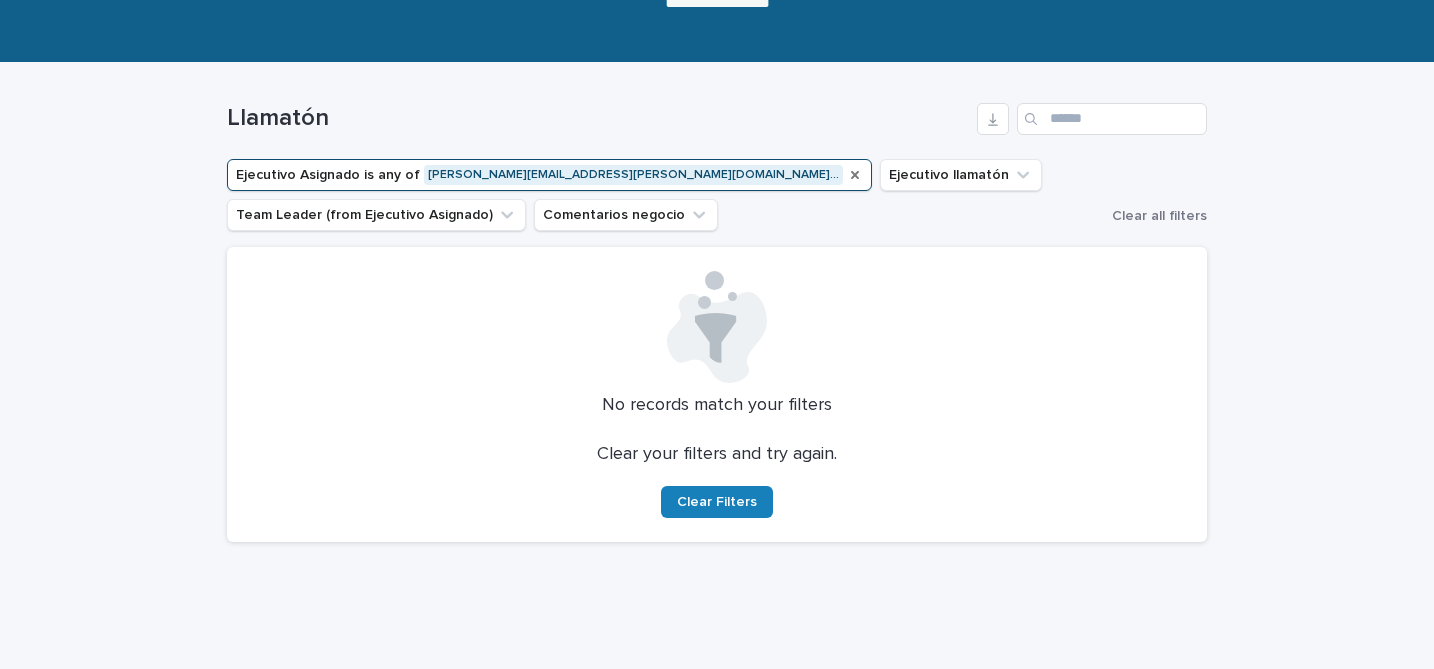 click 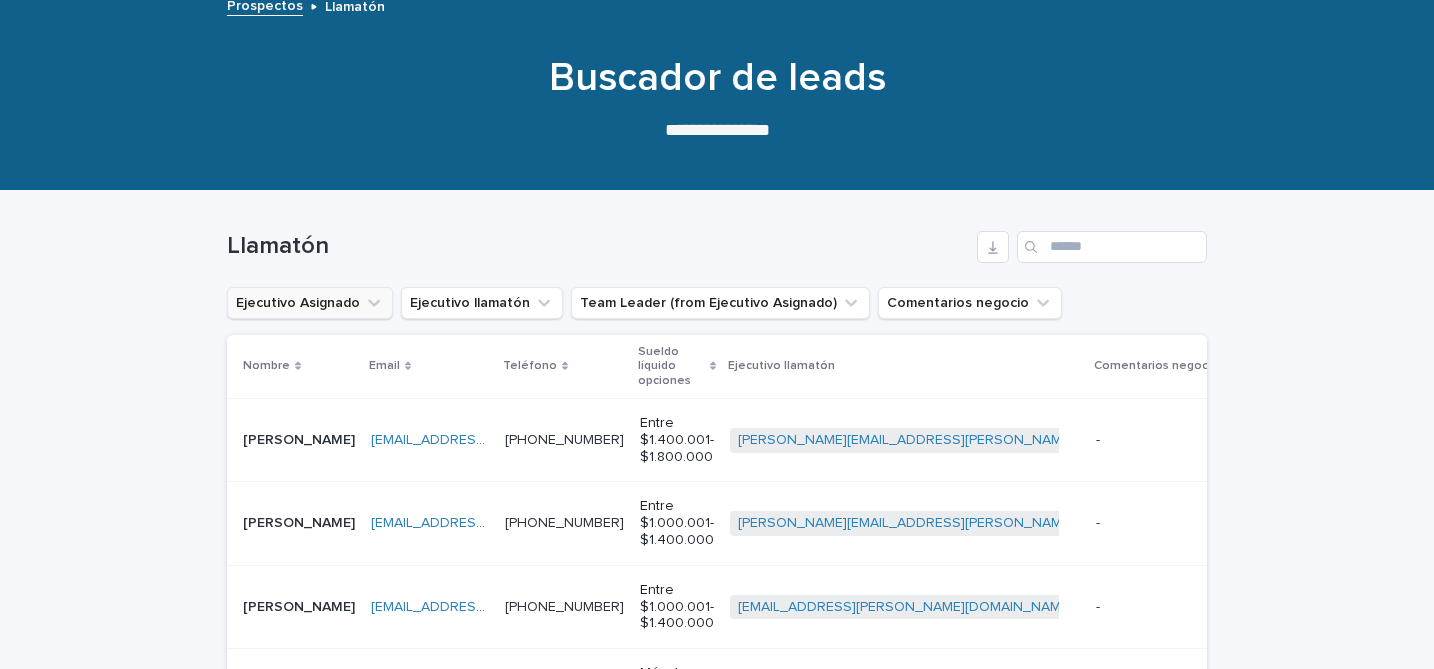 scroll, scrollTop: 100, scrollLeft: 0, axis: vertical 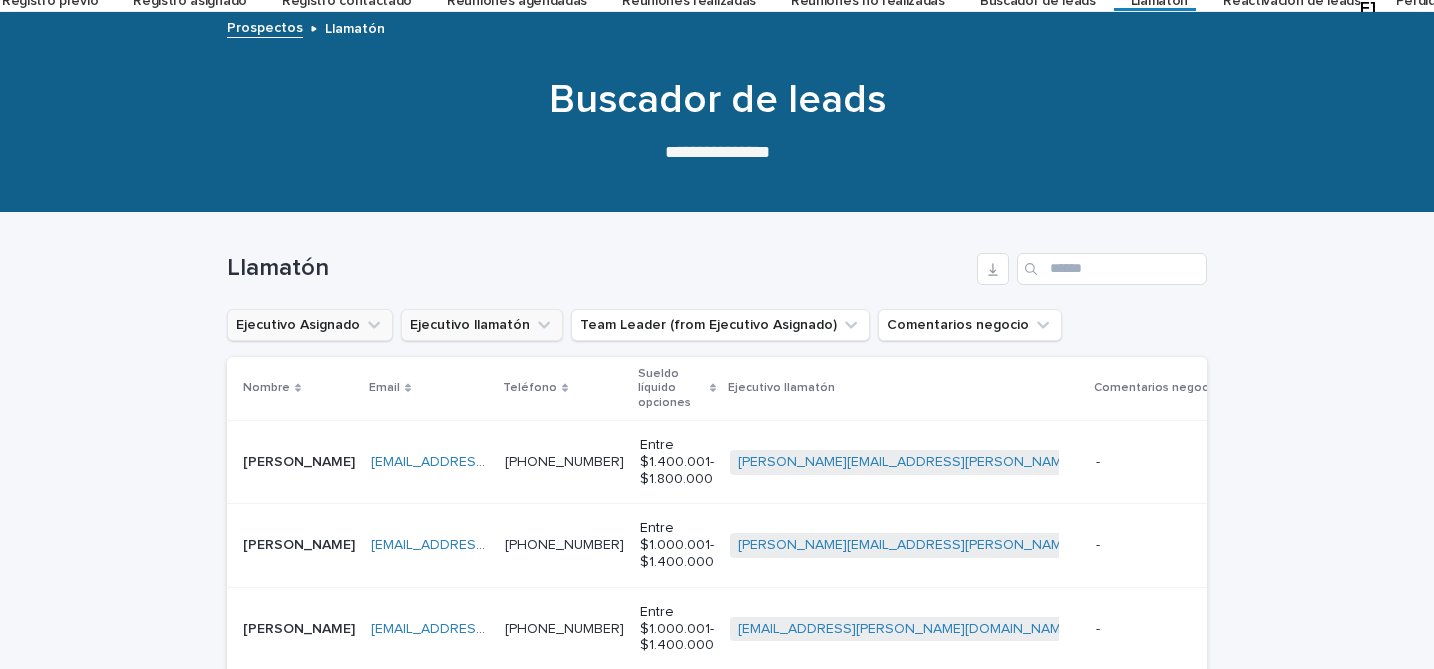 click 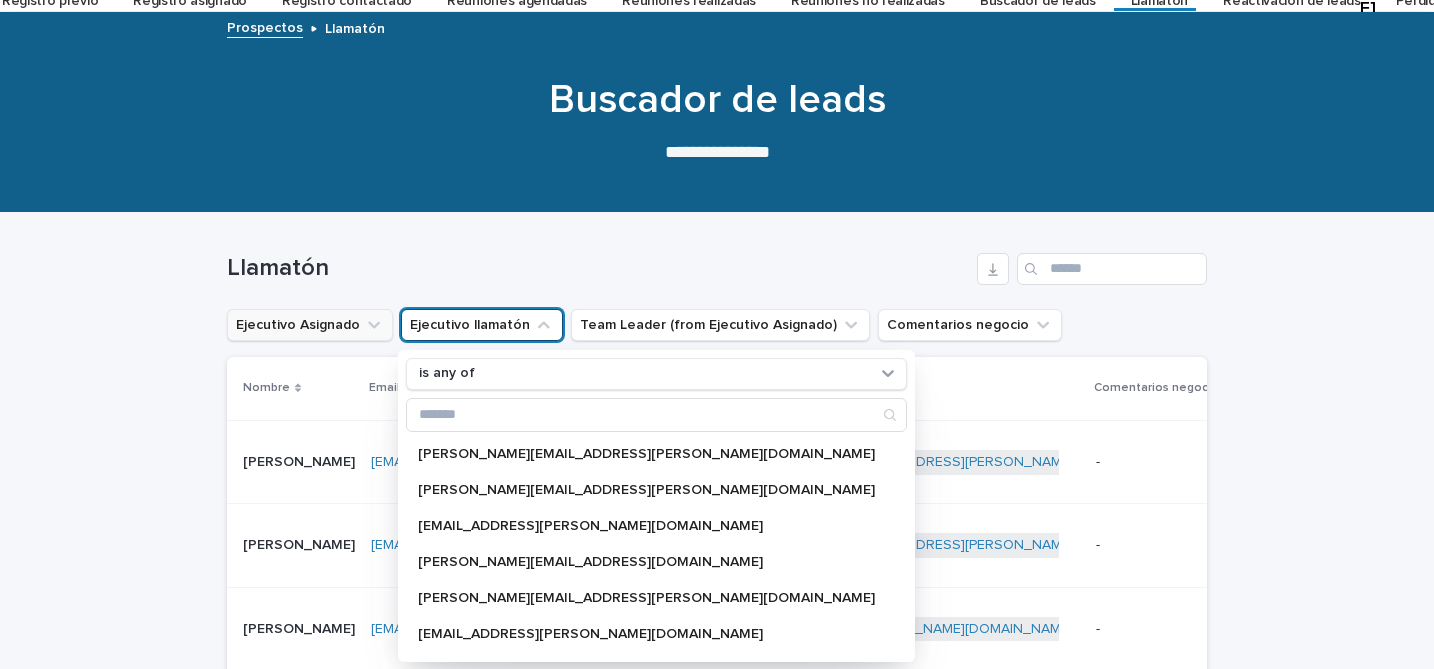 click on "Llamatón" at bounding box center [598, 268] 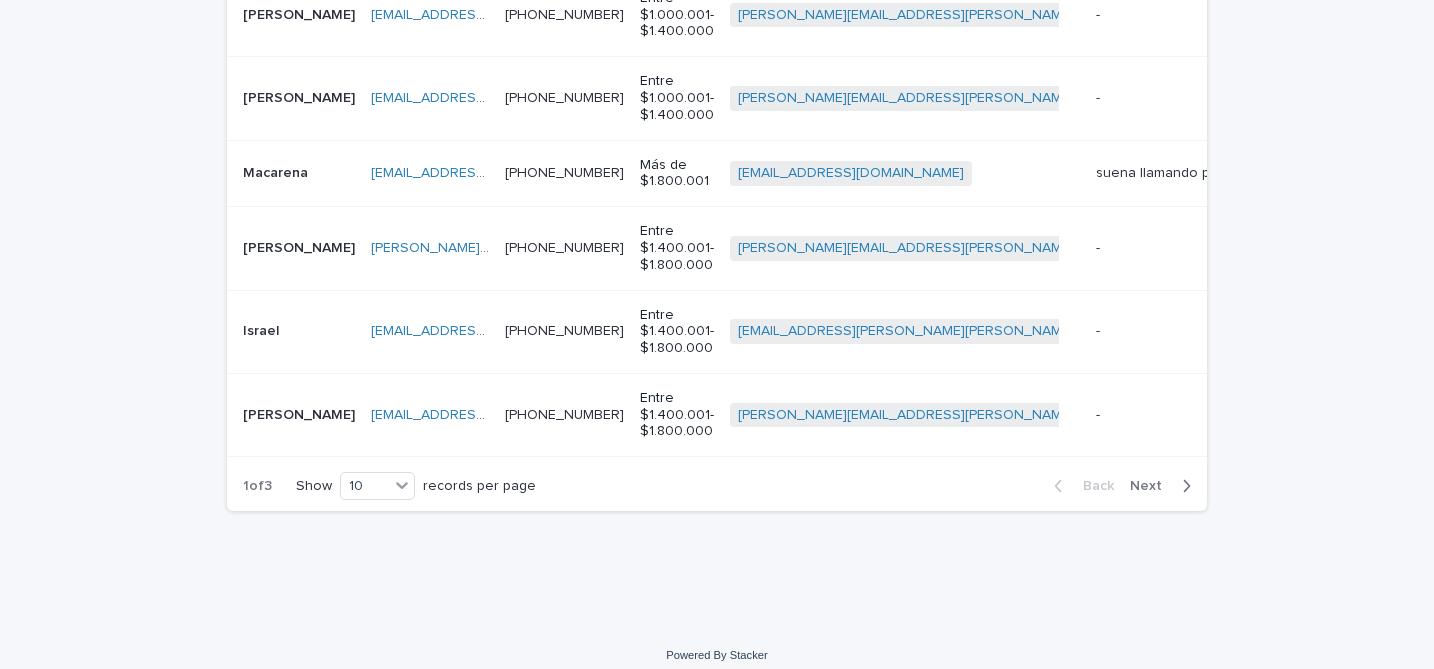 scroll, scrollTop: 896, scrollLeft: 0, axis: vertical 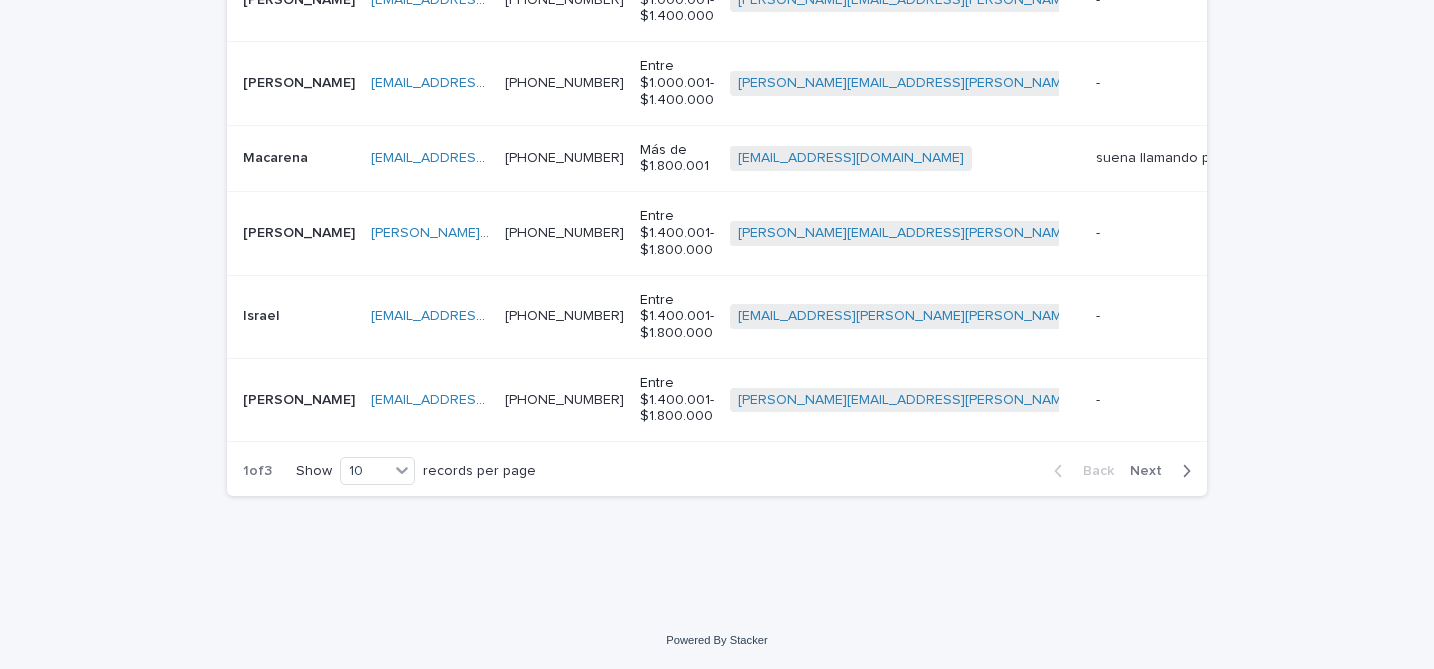 click on "Next" at bounding box center (1164, 471) 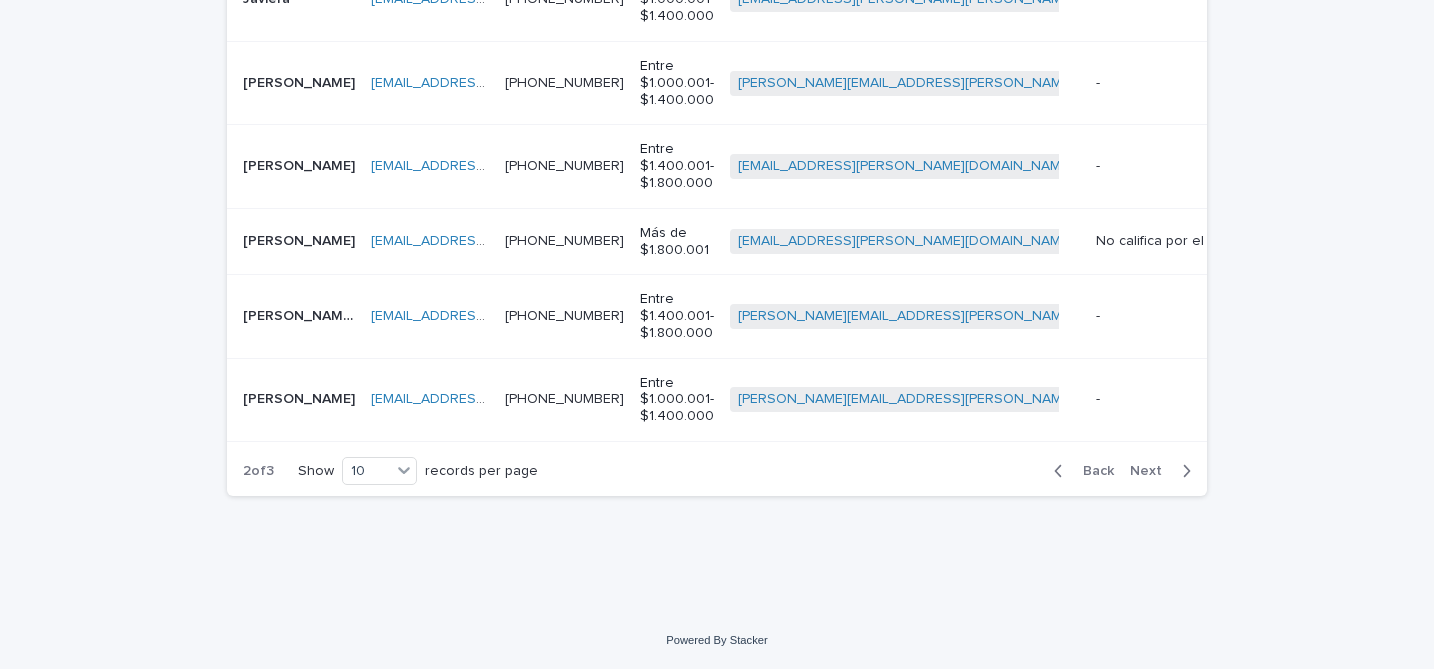 scroll, scrollTop: 904, scrollLeft: 0, axis: vertical 